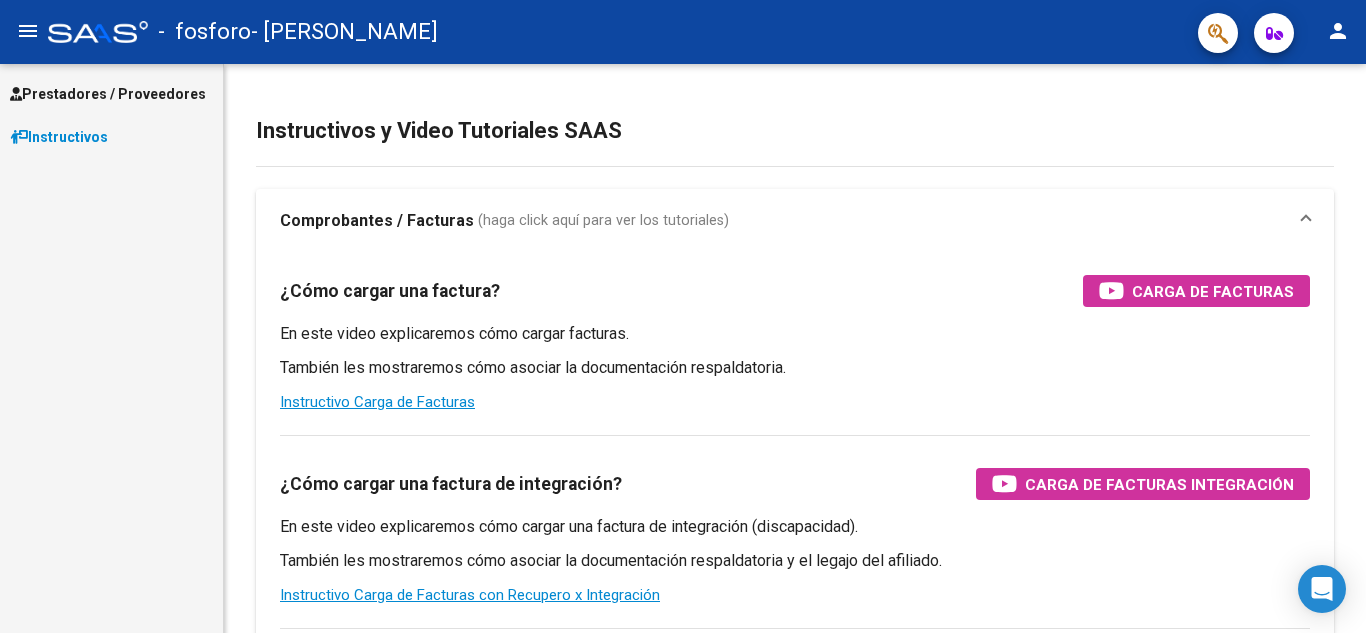 scroll, scrollTop: 0, scrollLeft: 0, axis: both 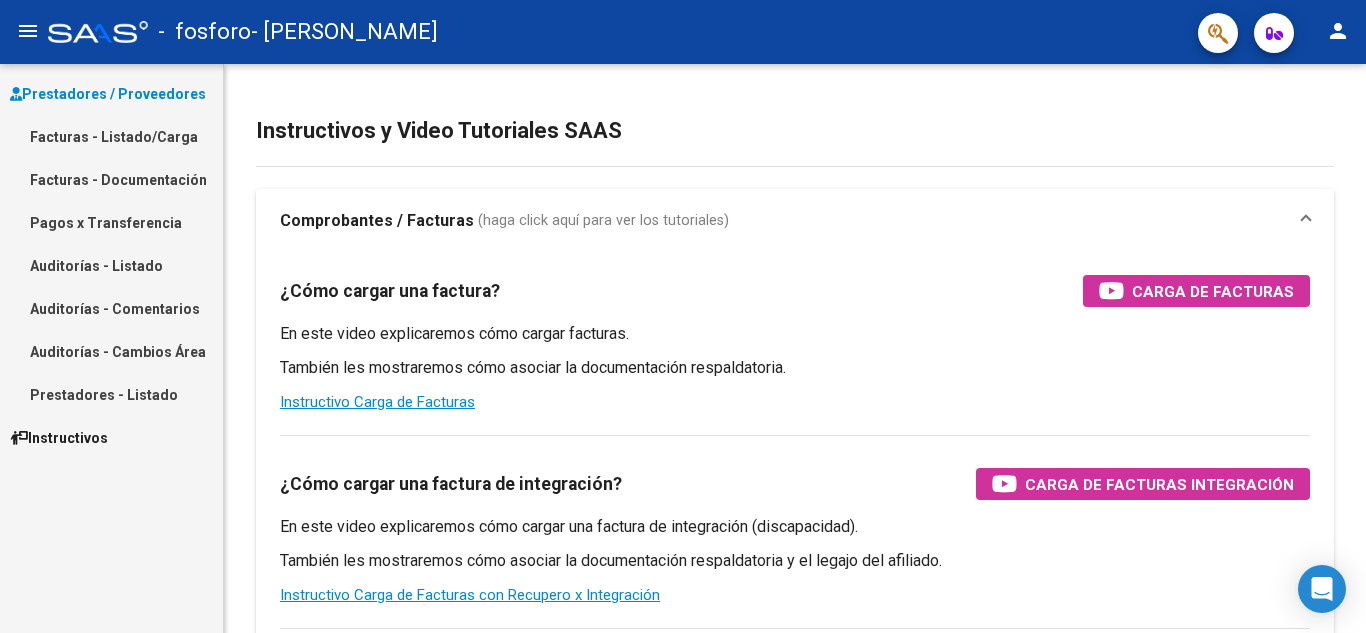 click on "Facturas - Listado/Carga" at bounding box center (111, 136) 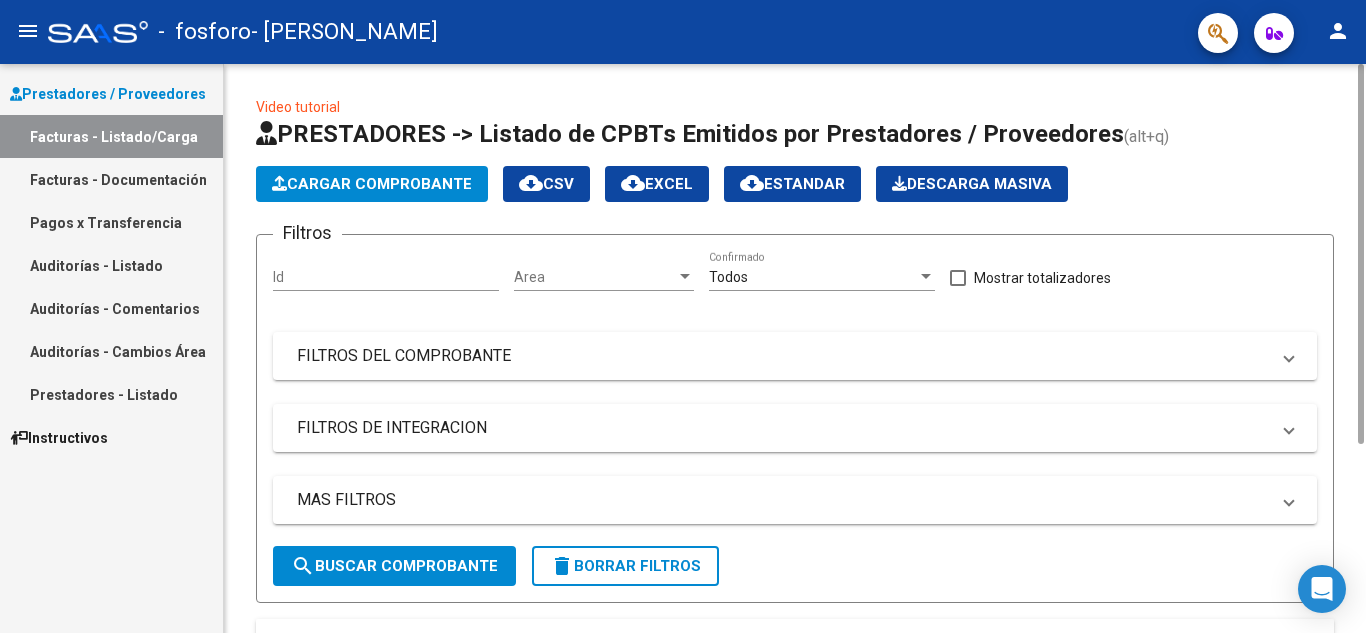 click on "Cargar Comprobante" 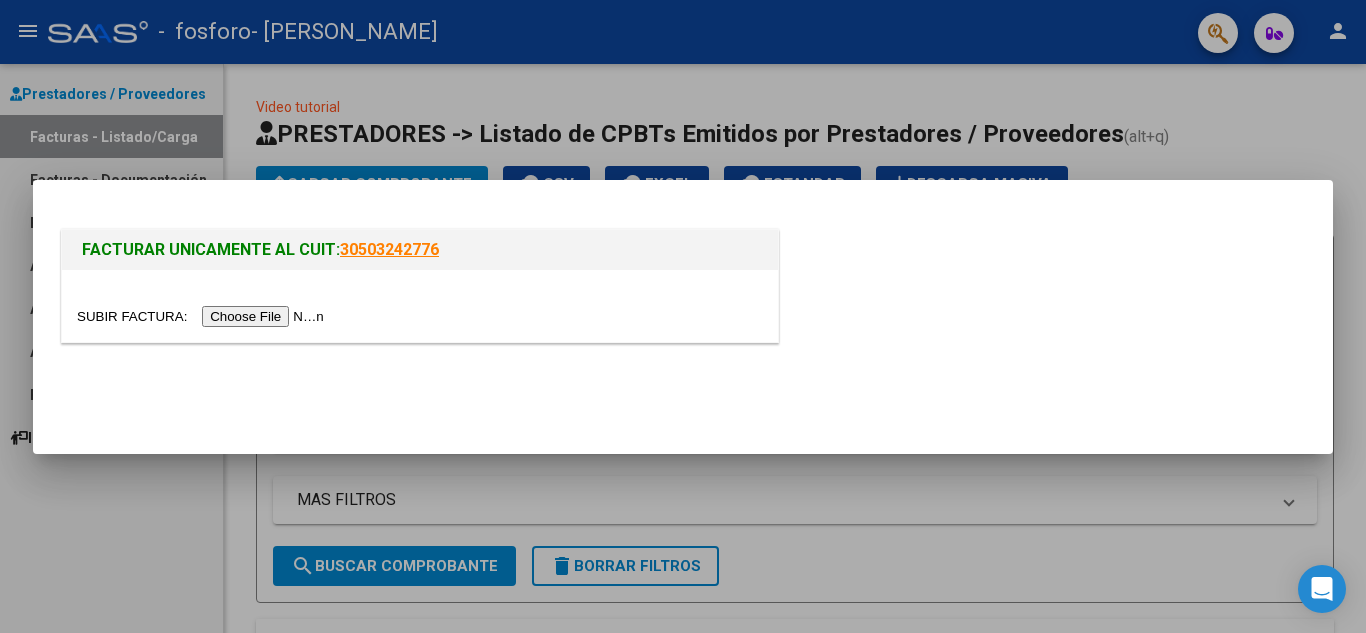 click at bounding box center [203, 316] 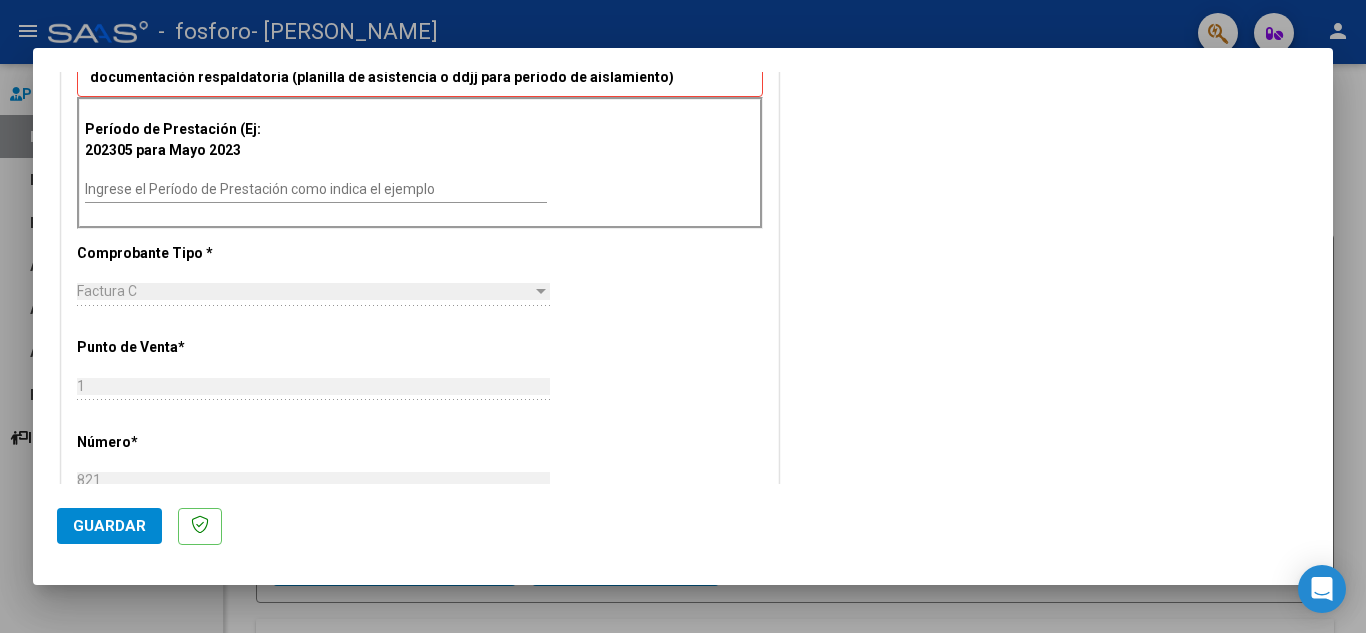 scroll, scrollTop: 543, scrollLeft: 0, axis: vertical 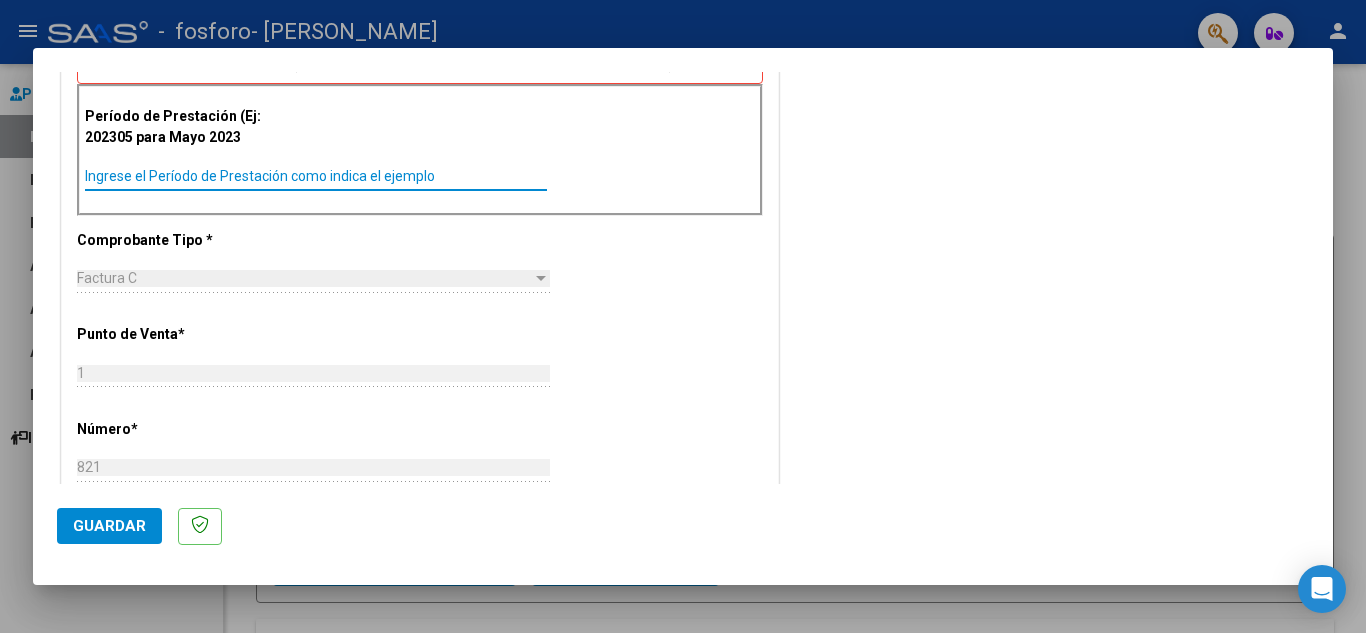 click on "Ingrese el Período de Prestación como indica el ejemplo" at bounding box center (316, 176) 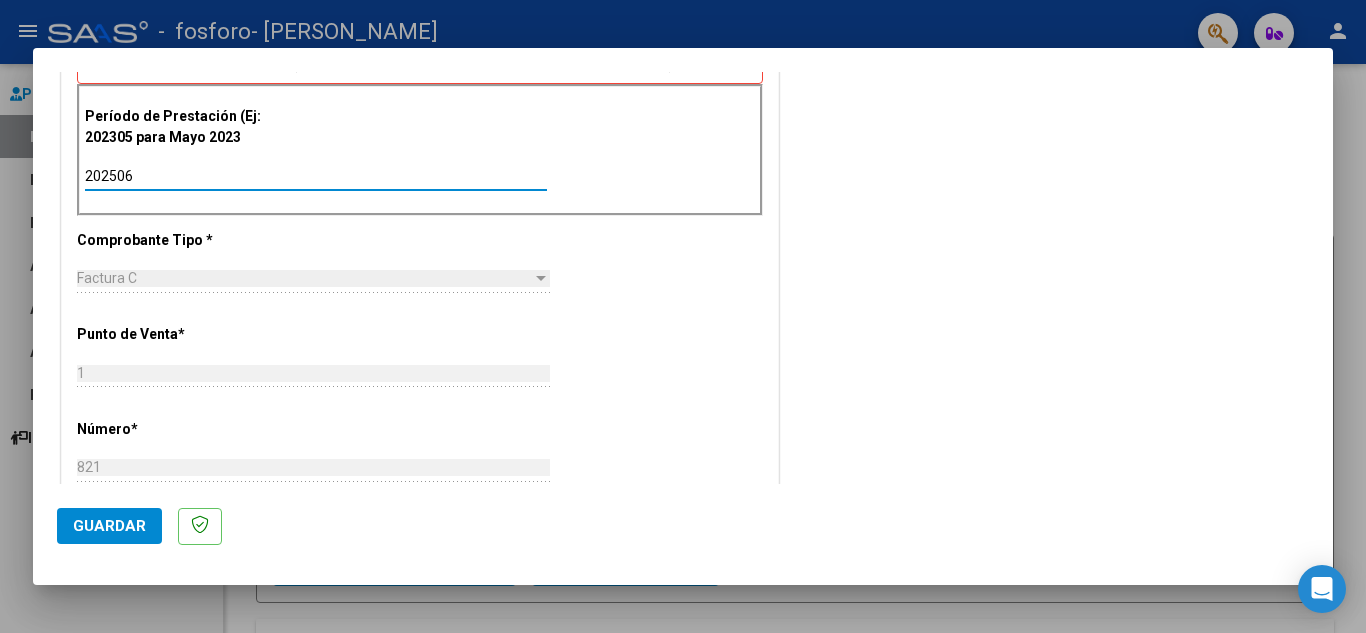 type on "202506" 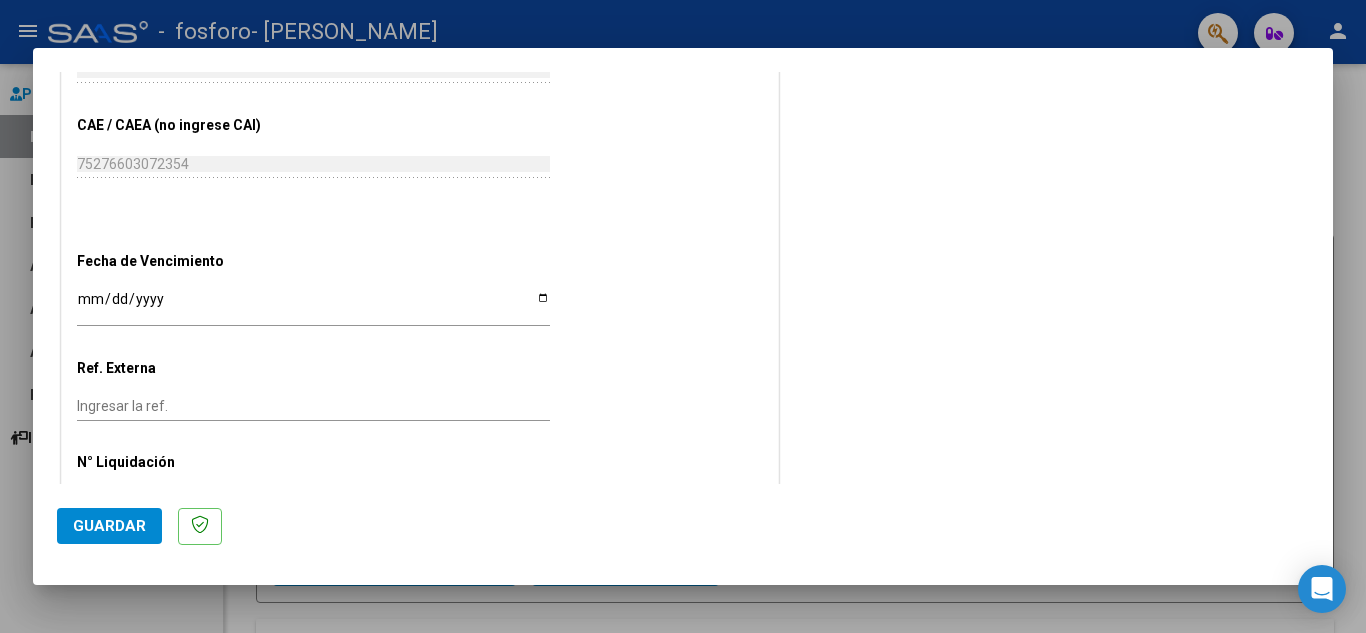 scroll, scrollTop: 1211, scrollLeft: 0, axis: vertical 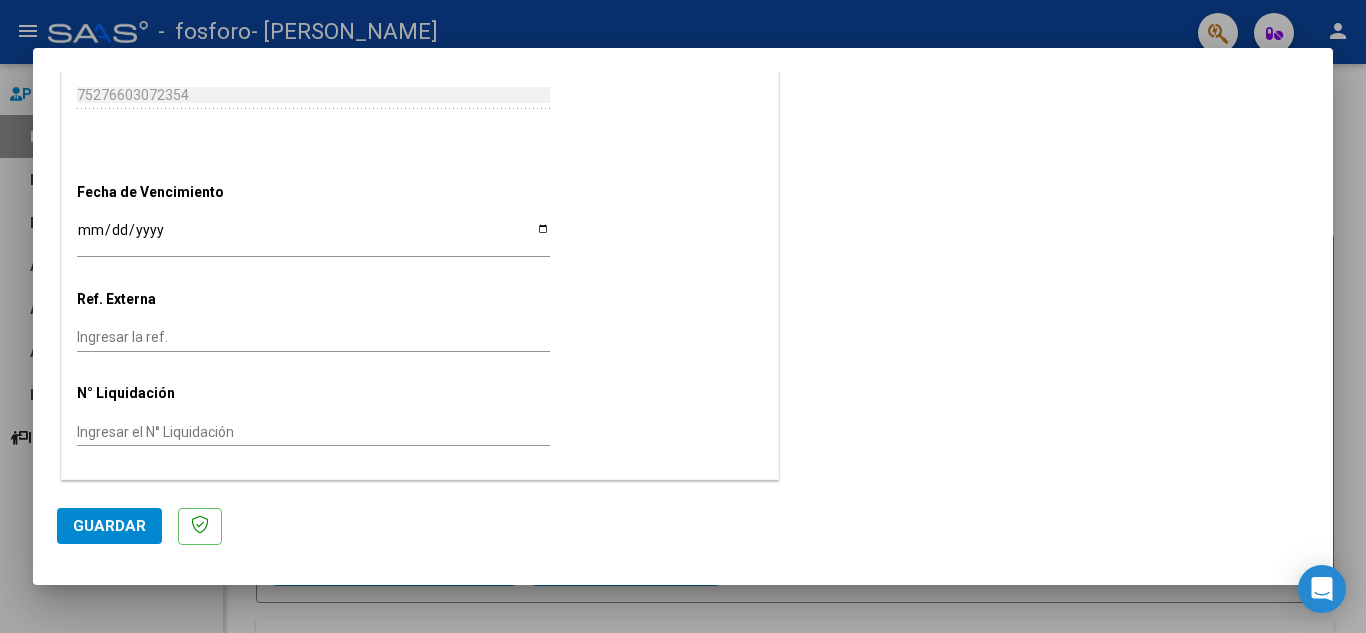 click on "Guardar" 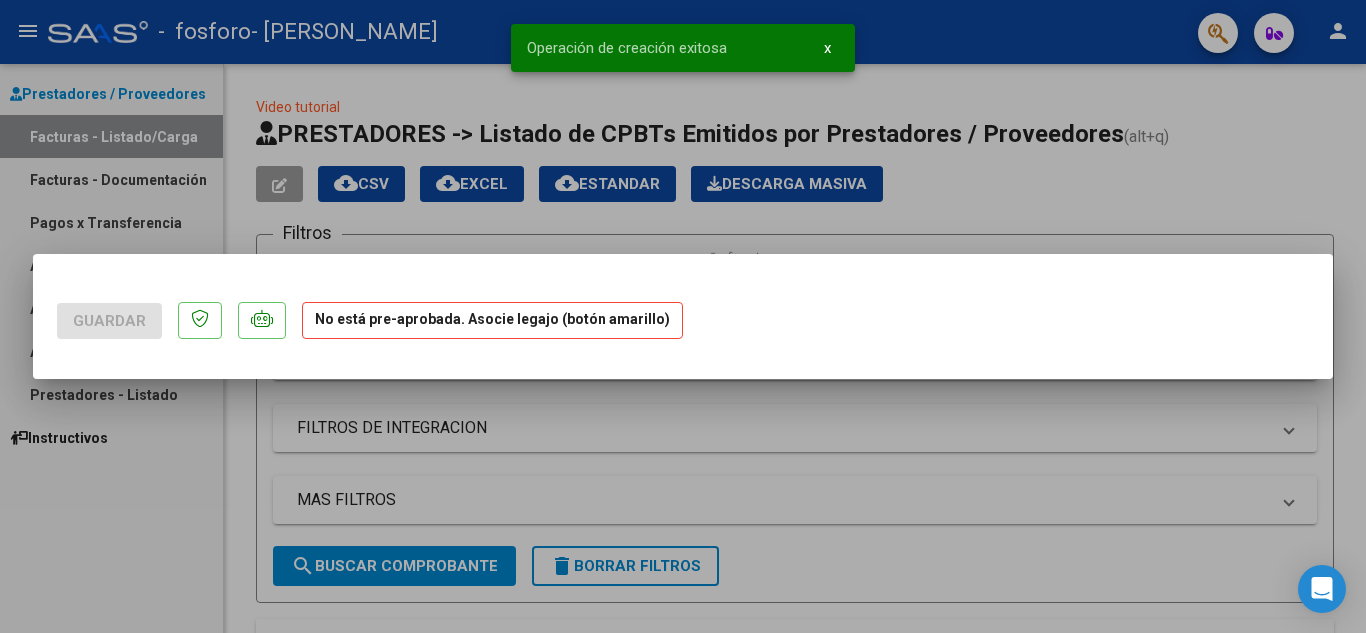 scroll, scrollTop: 0, scrollLeft: 0, axis: both 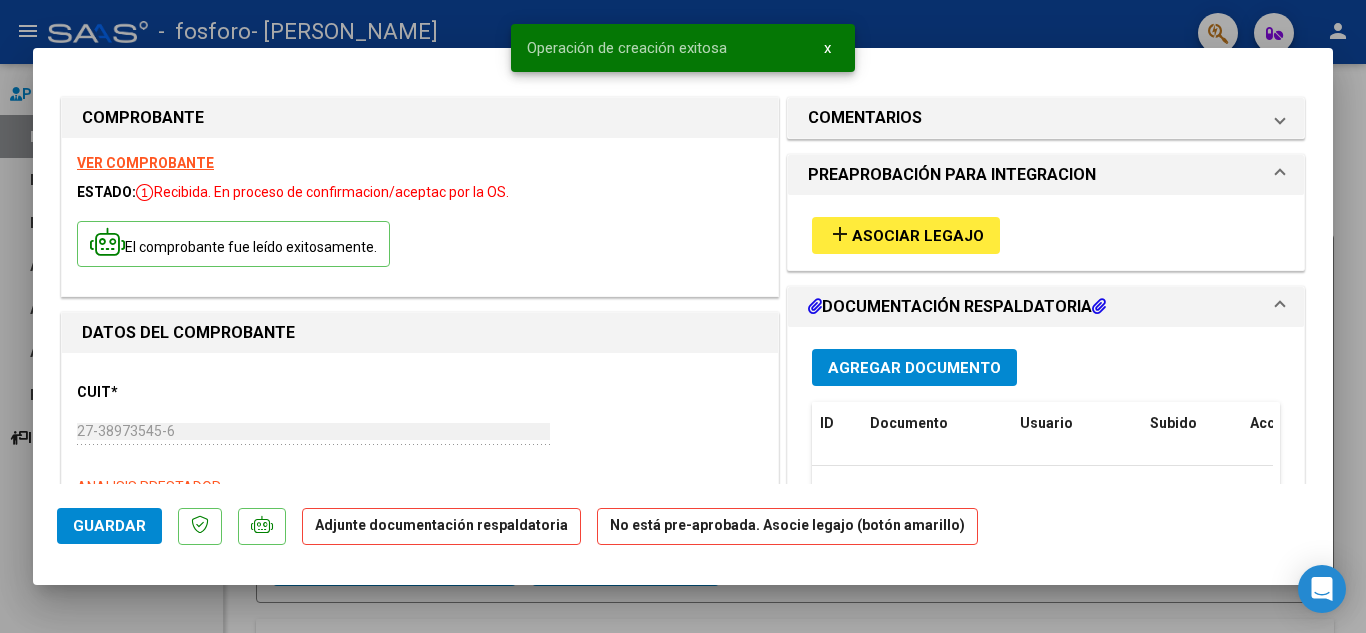 click on "Agregar Documento" at bounding box center (914, 368) 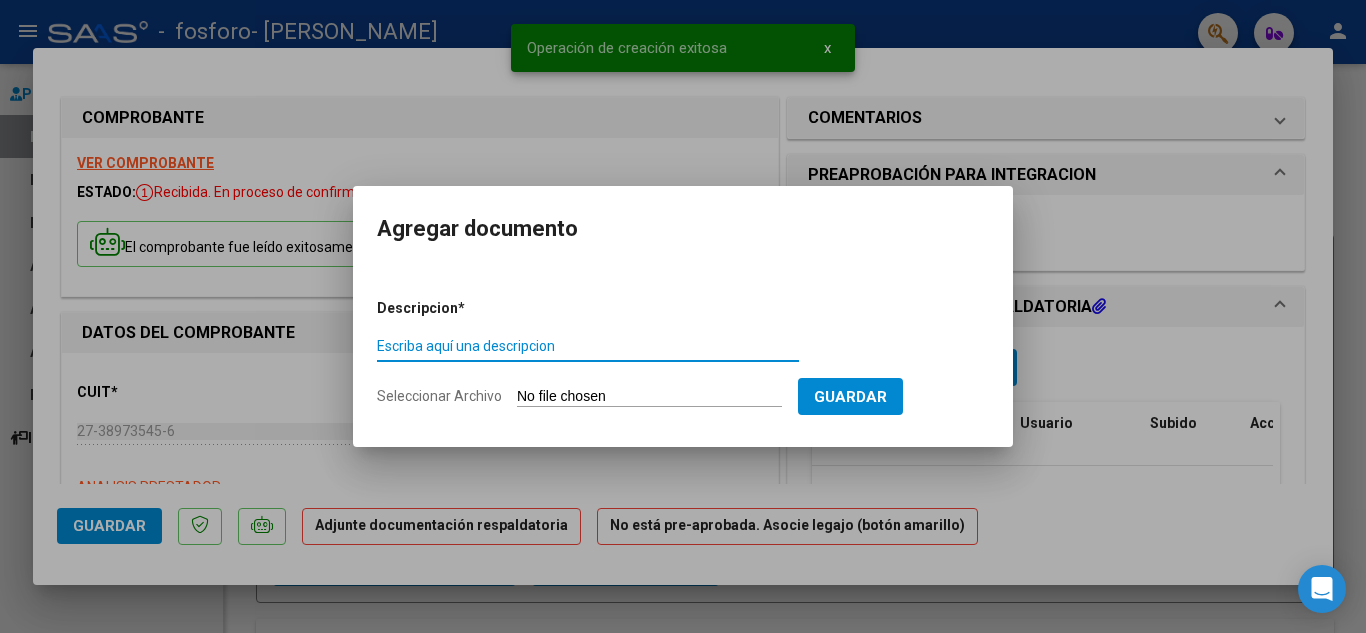type on "O" 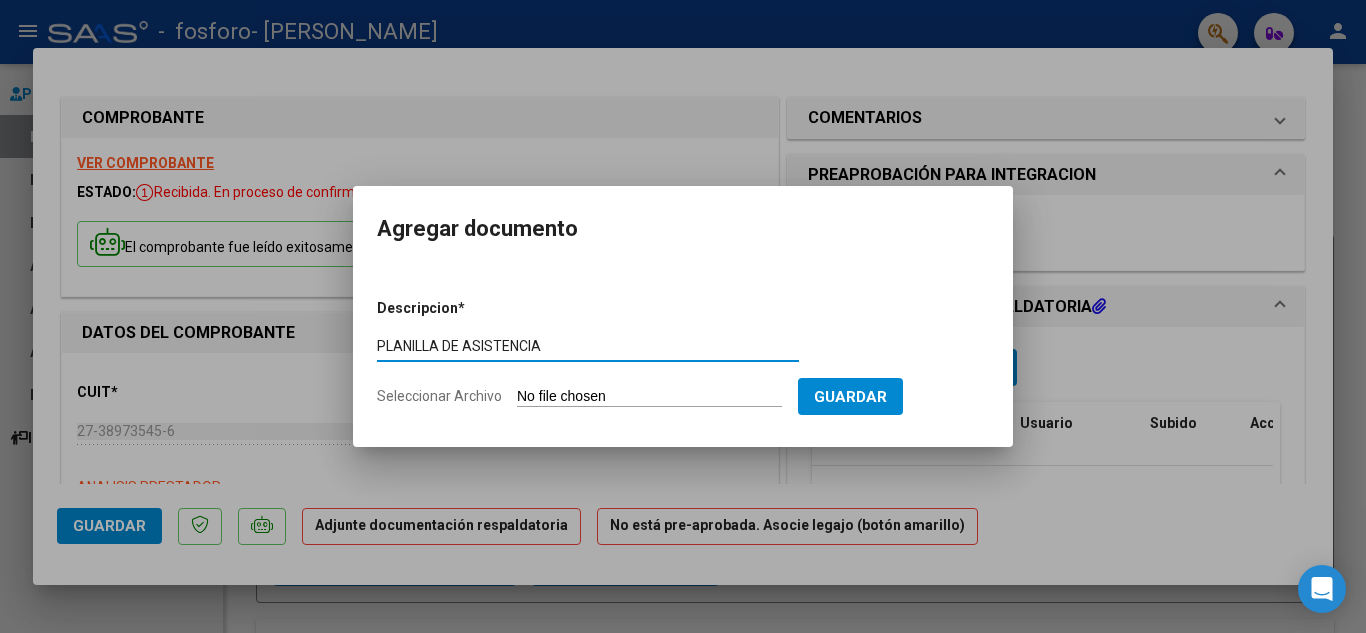 type on "PLANILLA DE ASISTENCIA" 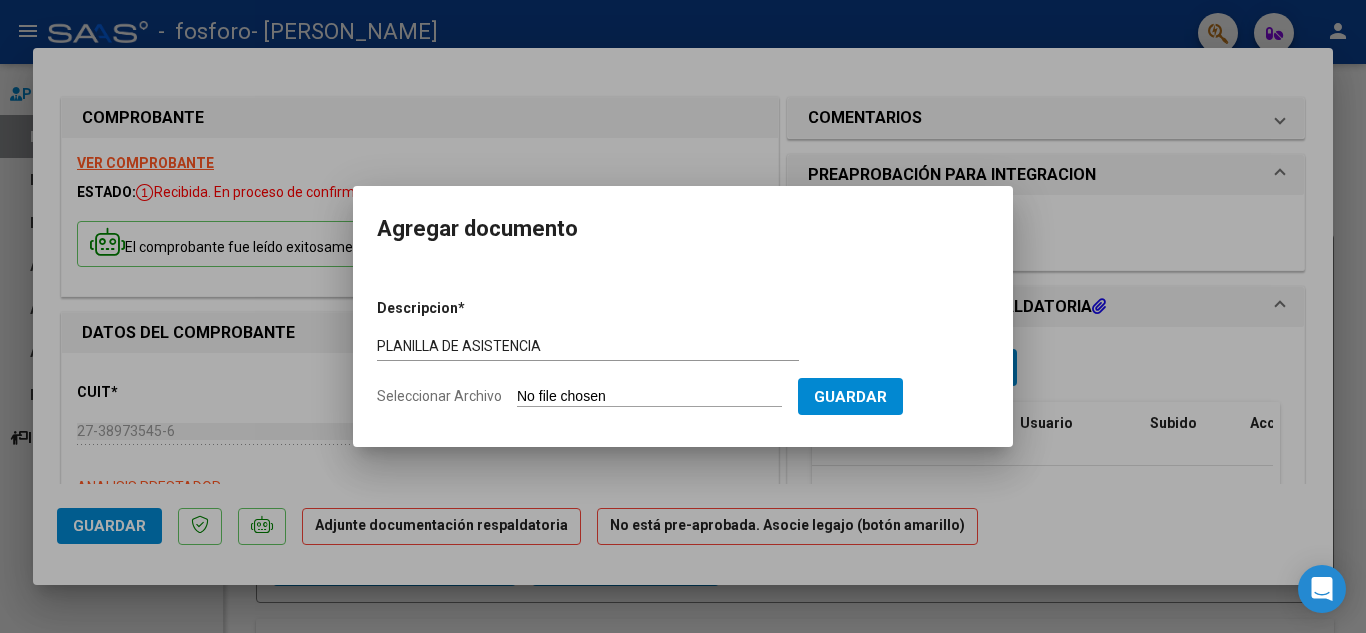 click on "Seleccionar Archivo" at bounding box center (649, 397) 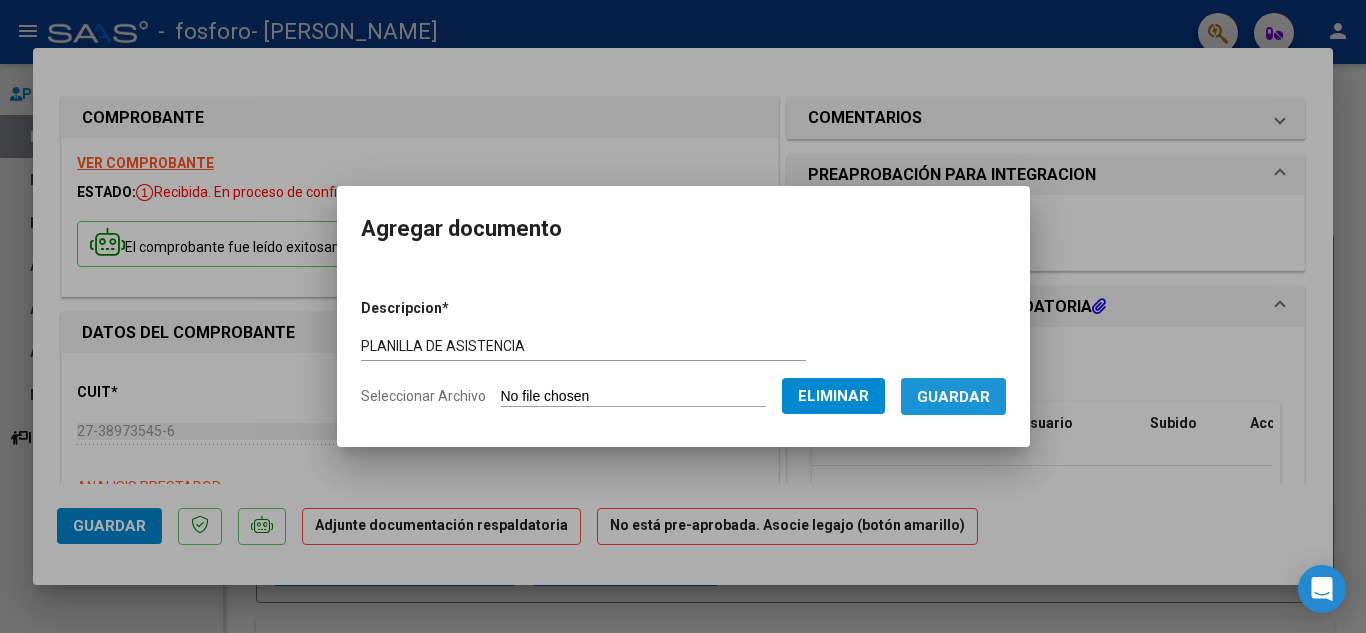 click on "Guardar" at bounding box center [953, 397] 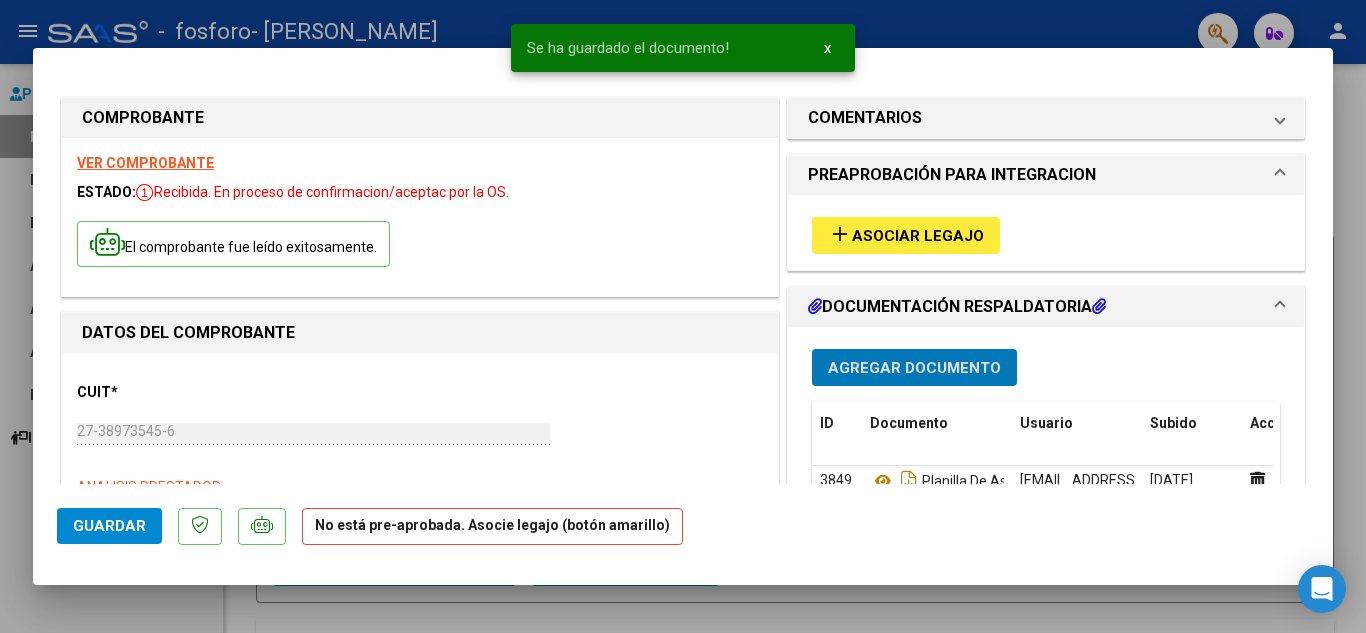 click on "x" at bounding box center [827, 48] 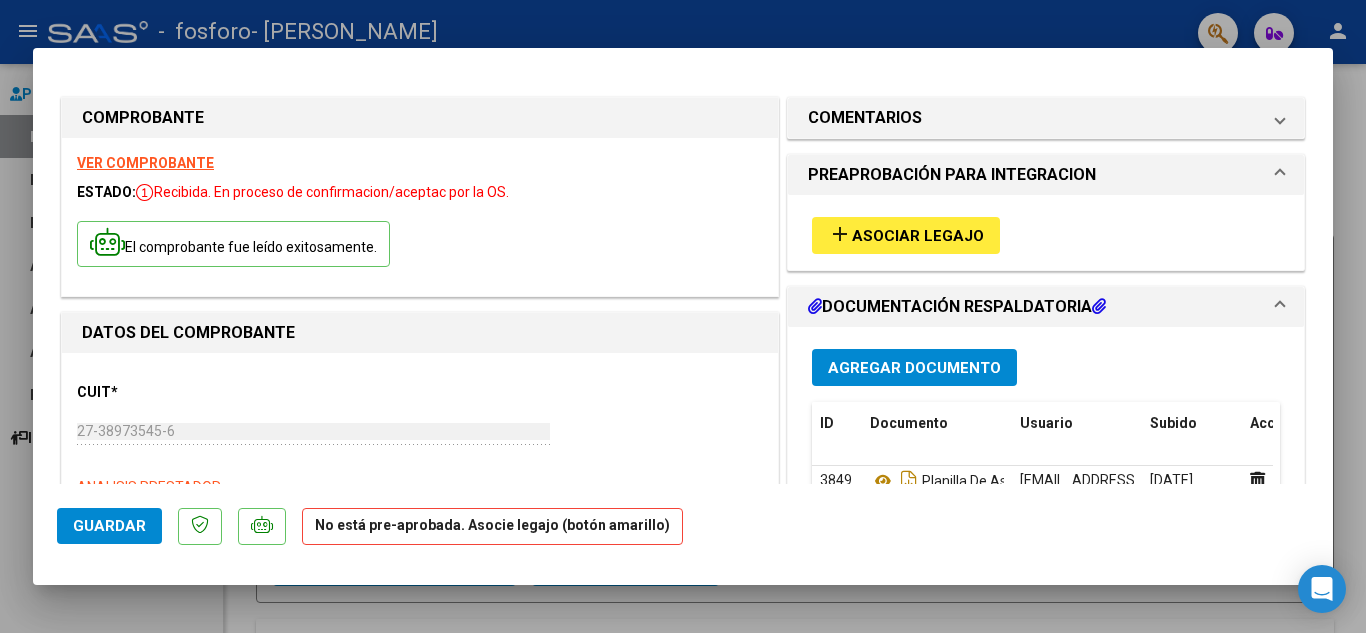 type 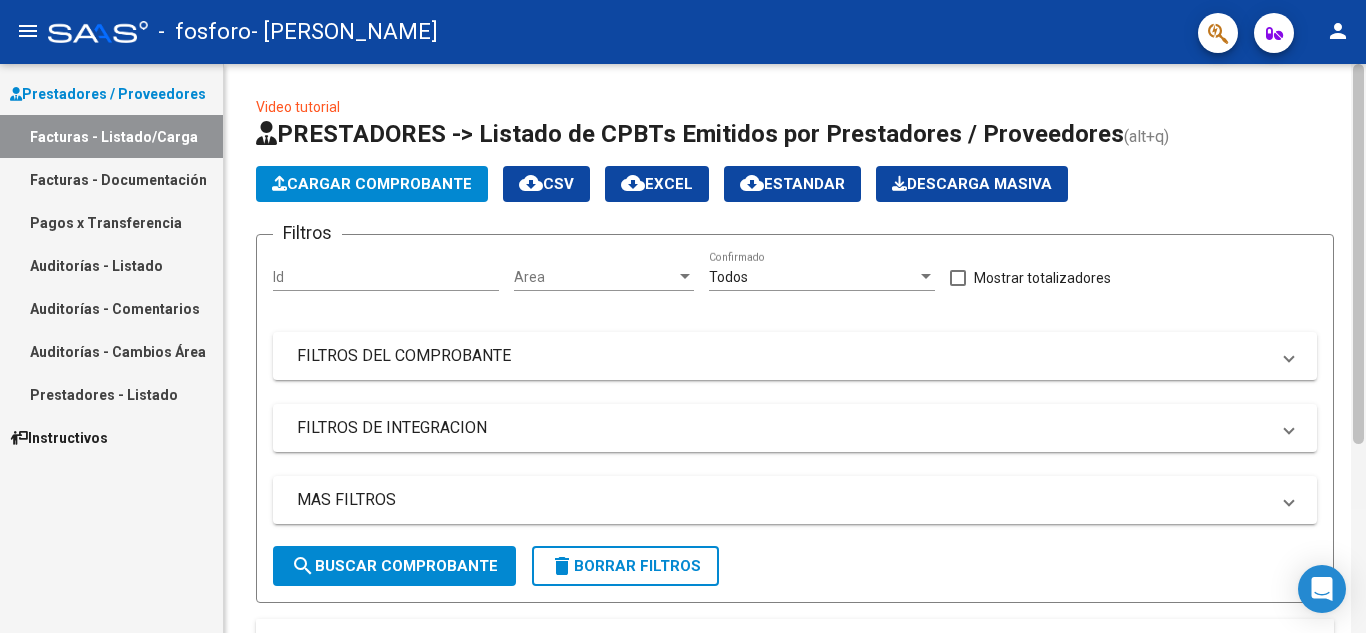 scroll, scrollTop: 569, scrollLeft: 0, axis: vertical 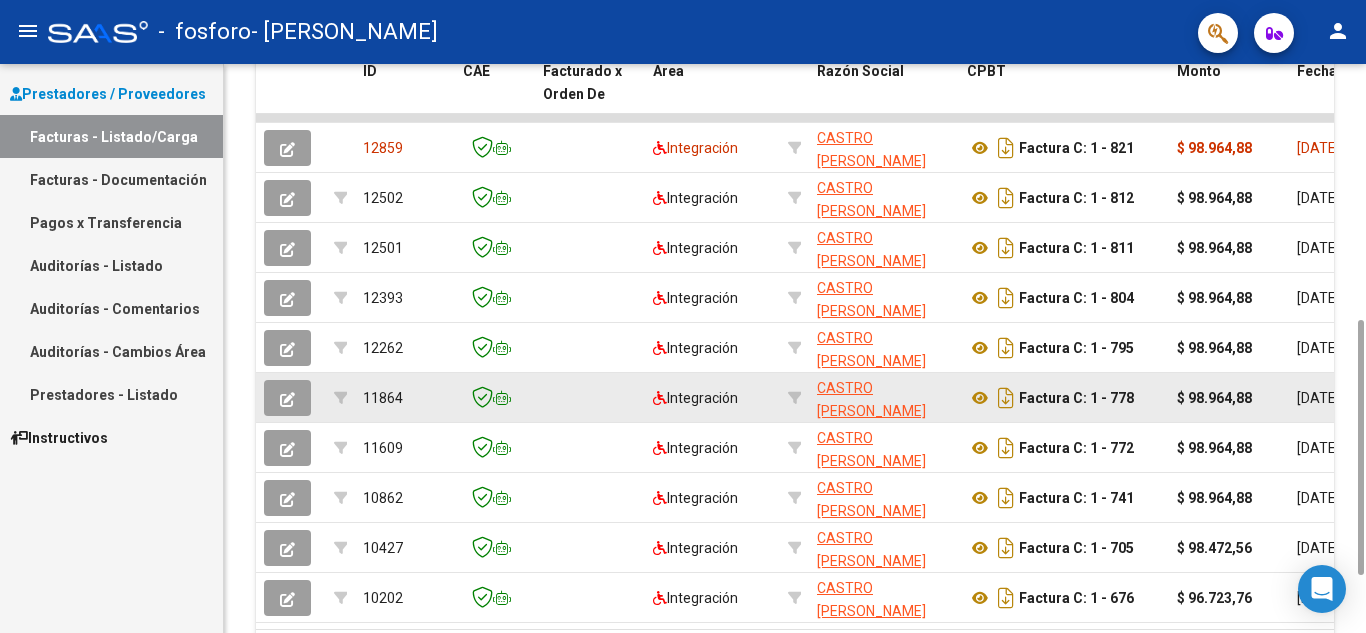 drag, startPoint x: 1365, startPoint y: 153, endPoint x: 1289, endPoint y: 402, distance: 260.34015 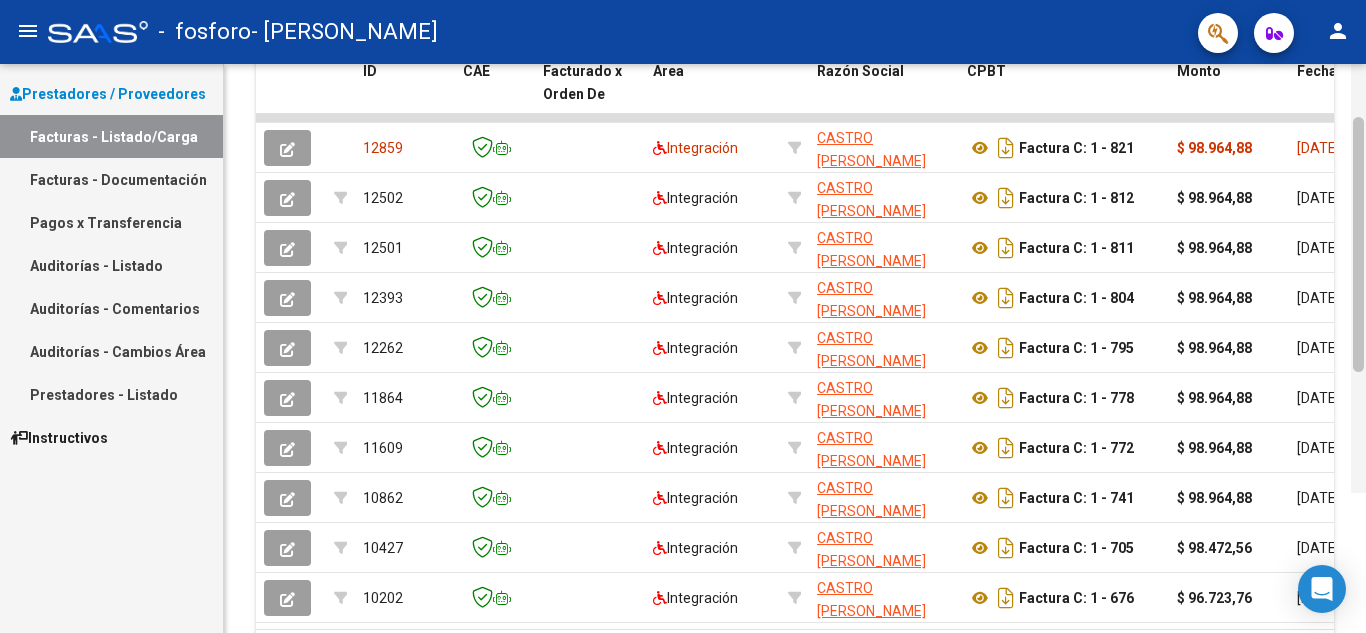 scroll, scrollTop: 420, scrollLeft: 0, axis: vertical 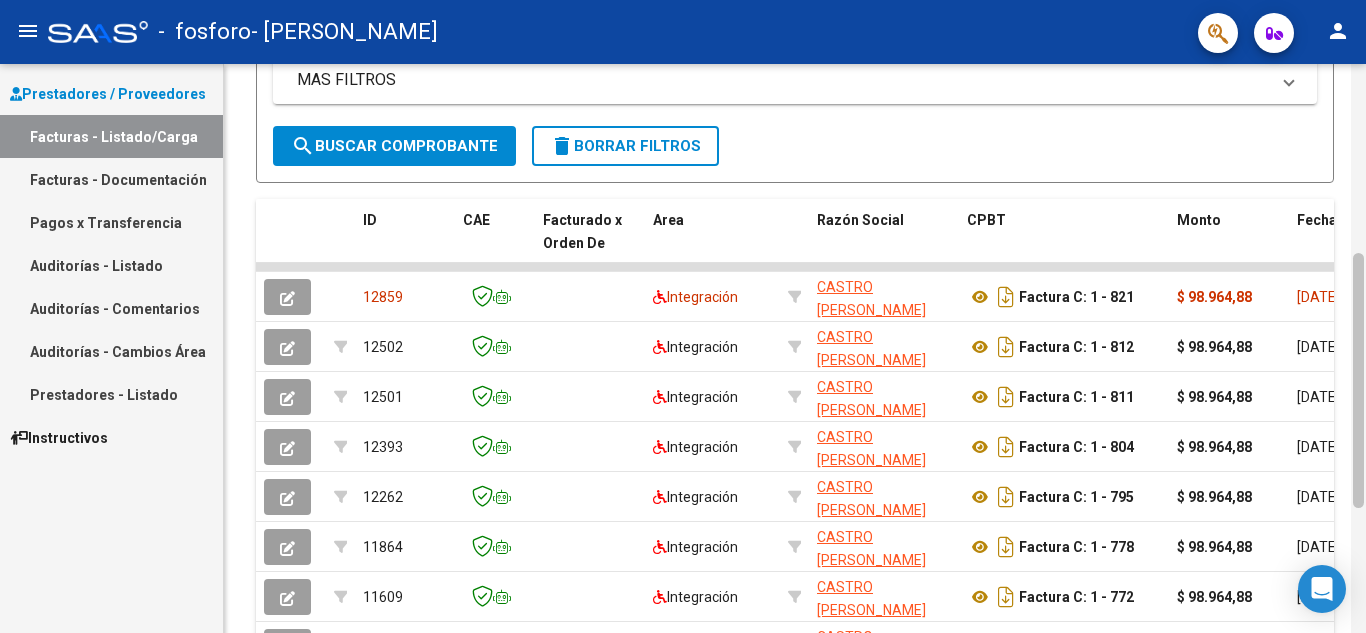 drag, startPoint x: 1362, startPoint y: 337, endPoint x: 1365, endPoint y: 270, distance: 67.06713 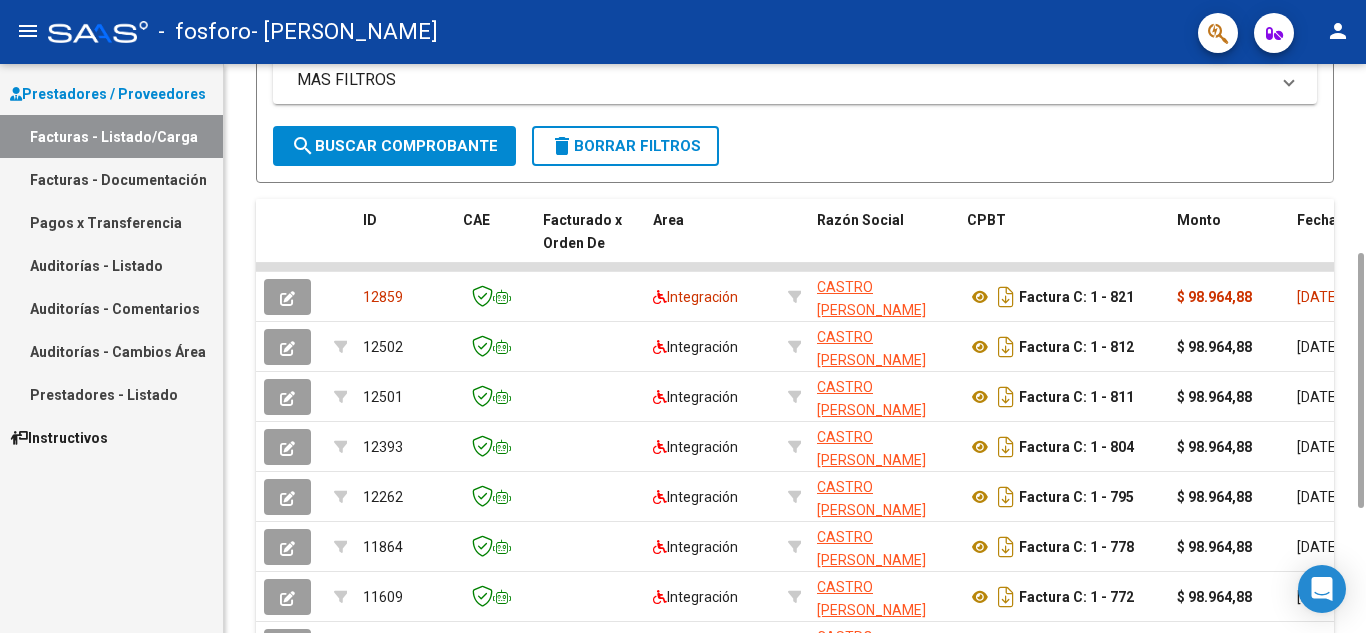 click on "Filtros Id Area Area Todos  Confirmado   Mostrar totalizadores   FILTROS DEL COMPROBANTE  Comprobante Tipo Comprobante Tipo Start date – Fec. Comprobante Desde / Hasta Días Emisión Desde(cant. días) Días Emisión Hasta(cant. días) CUIT / Razón Social Pto. Venta Nro. Comprobante Código SSS CAE Válido CAE Válido Todos  Cargado Módulo Hosp. Todos  Tiene facturacion Apócrifa Hospital Refes  FILTROS DE INTEGRACION  Período De Prestación Campos del Archivo de Rendición Devuelto x SSS (dr_envio) Todos  Rendido x SSS (dr_envio) Tipo de Registro Tipo de Registro Período Presentación Período Presentación Campos del Legajo Asociado (preaprobación) Afiliado Legajo (cuil/nombre) Todos  Solo facturas preaprobadas  MAS FILTROS  Todos  Con Doc. Respaldatoria Todos  Con Trazabilidad Todos  Asociado a Expediente Sur Auditoría Auditoría Auditoría Id Start date – Auditoría Confirmada Desde / Hasta Start date – Fec. Rec. Desde / Hasta Start date – Fec. Creado Desde / Hasta Start date – Op Estado" 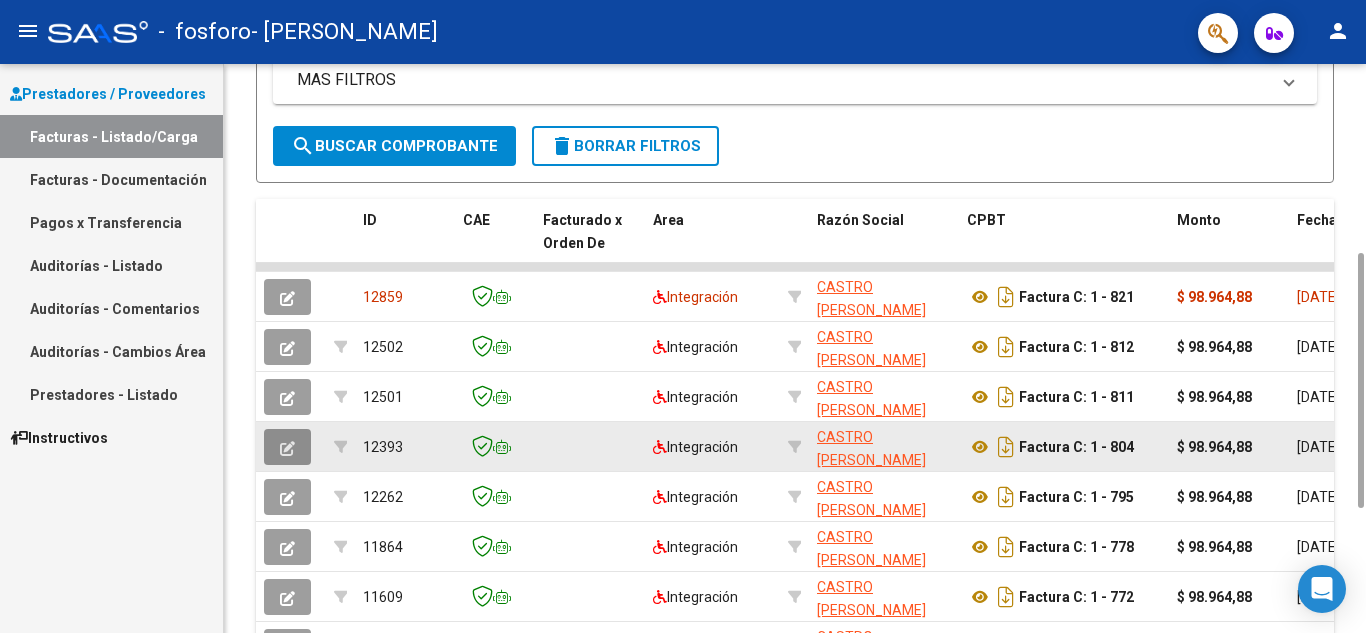 click 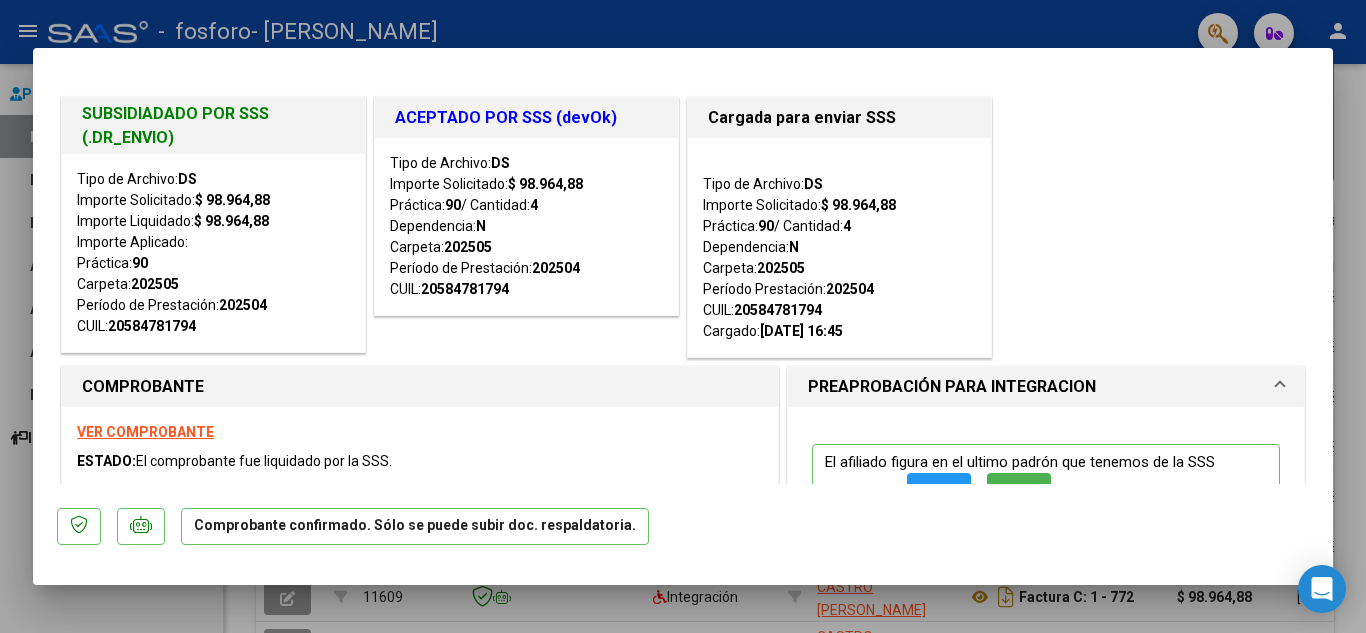 click on "202505" at bounding box center [155, 284] 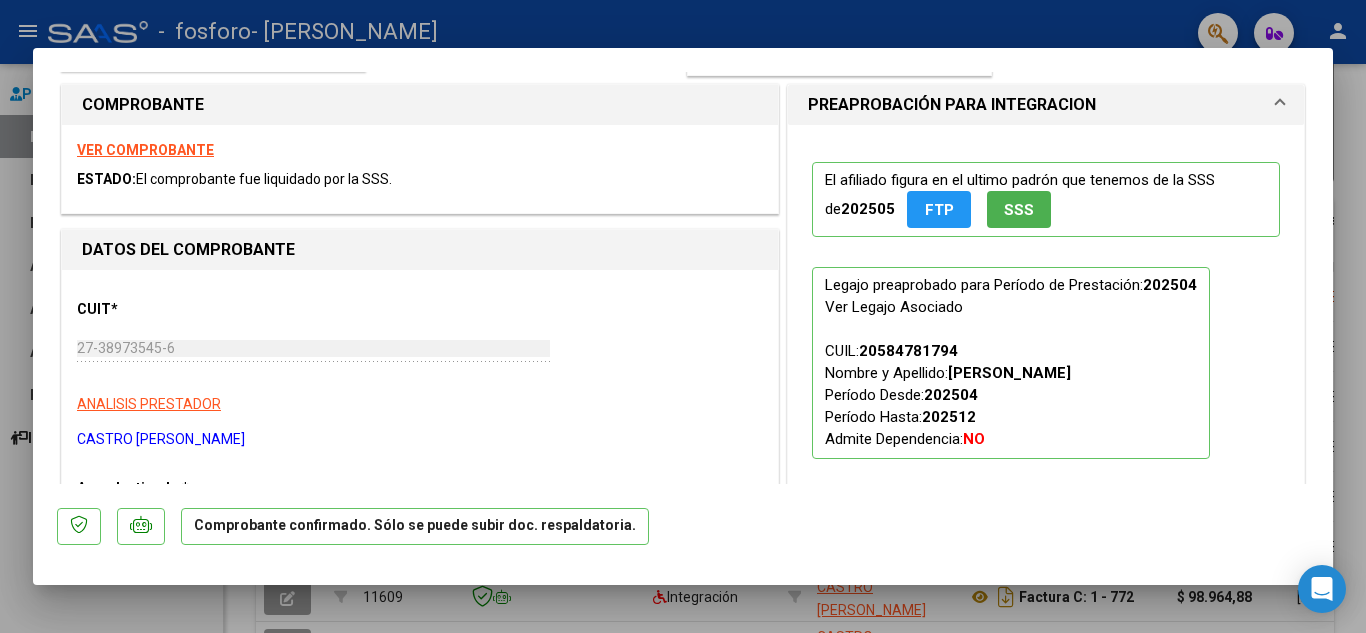 scroll, scrollTop: 380, scrollLeft: 0, axis: vertical 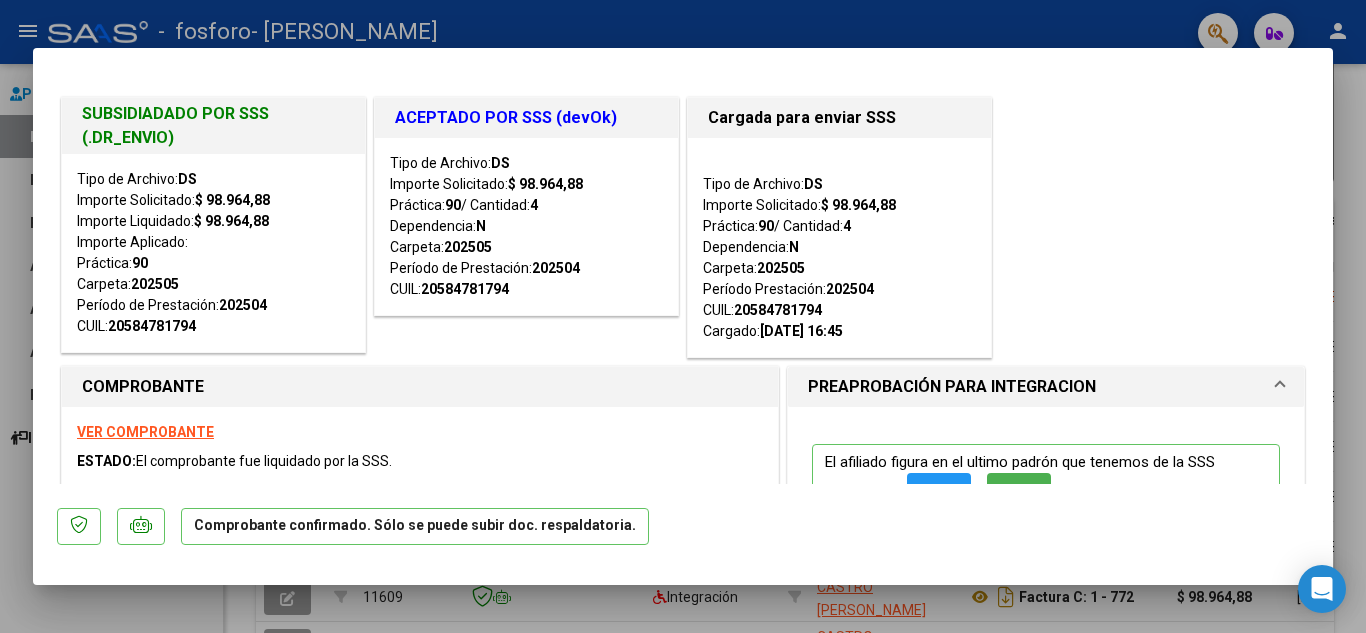type 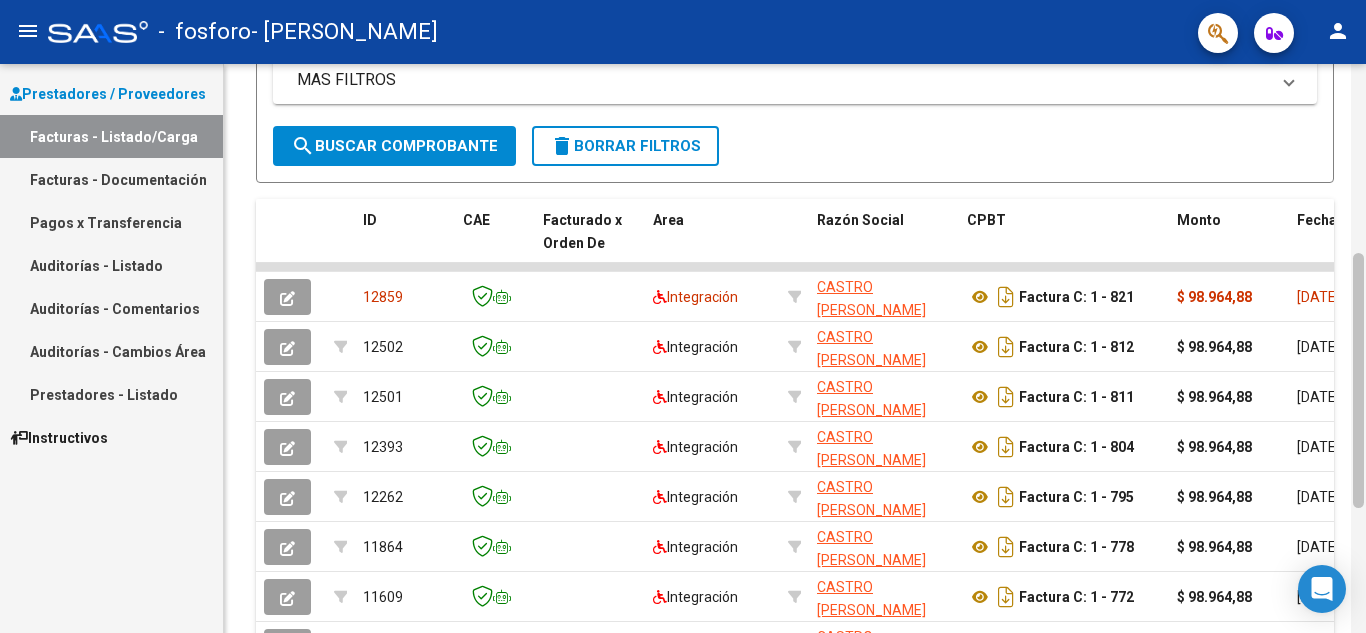 scroll, scrollTop: 696, scrollLeft: 0, axis: vertical 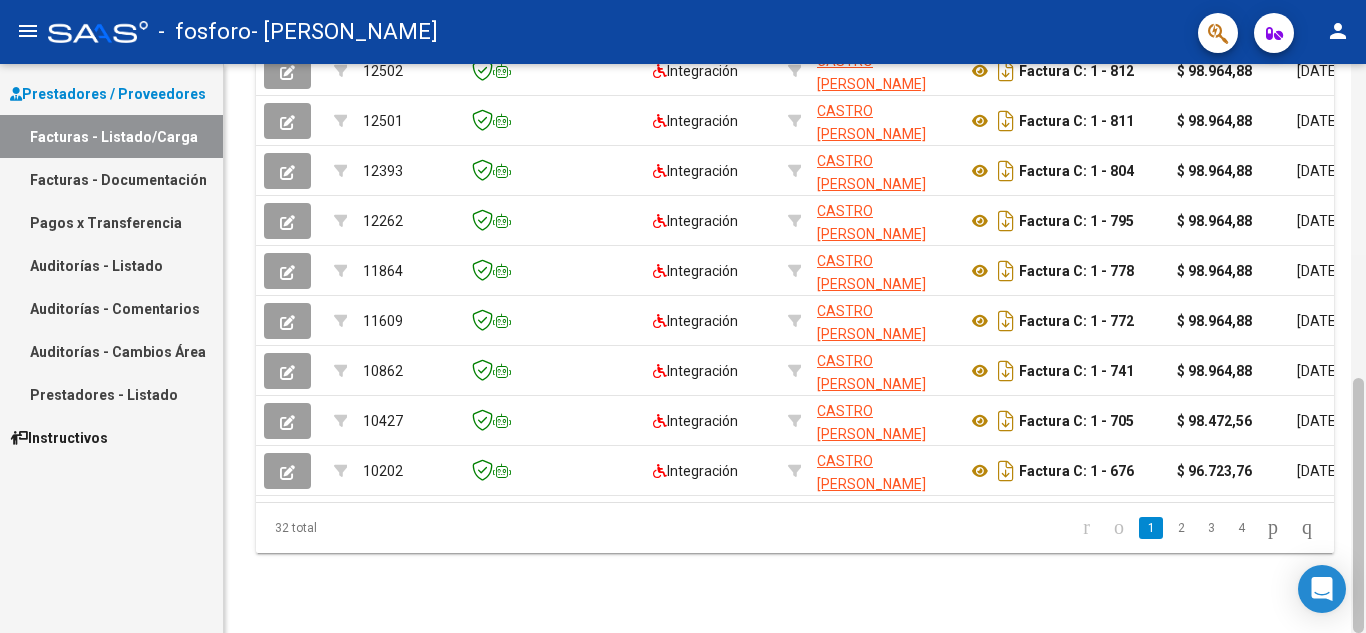 drag, startPoint x: 1365, startPoint y: 304, endPoint x: 1365, endPoint y: 252, distance: 52 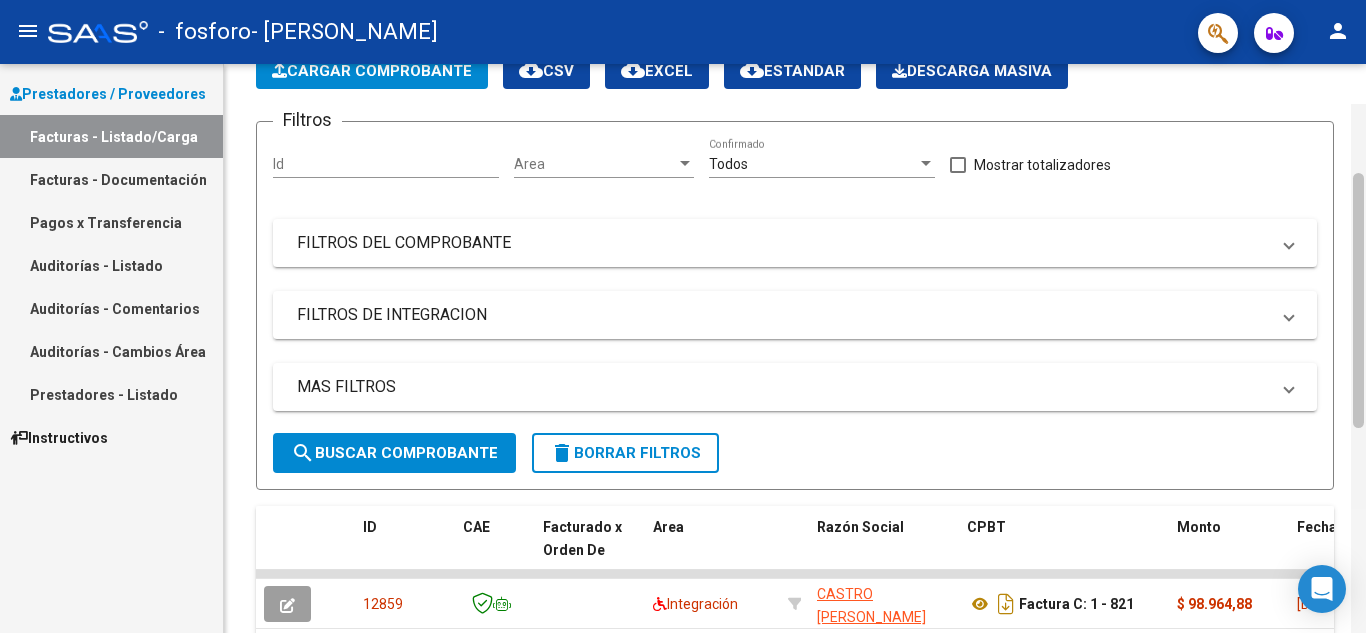 scroll, scrollTop: 91, scrollLeft: 0, axis: vertical 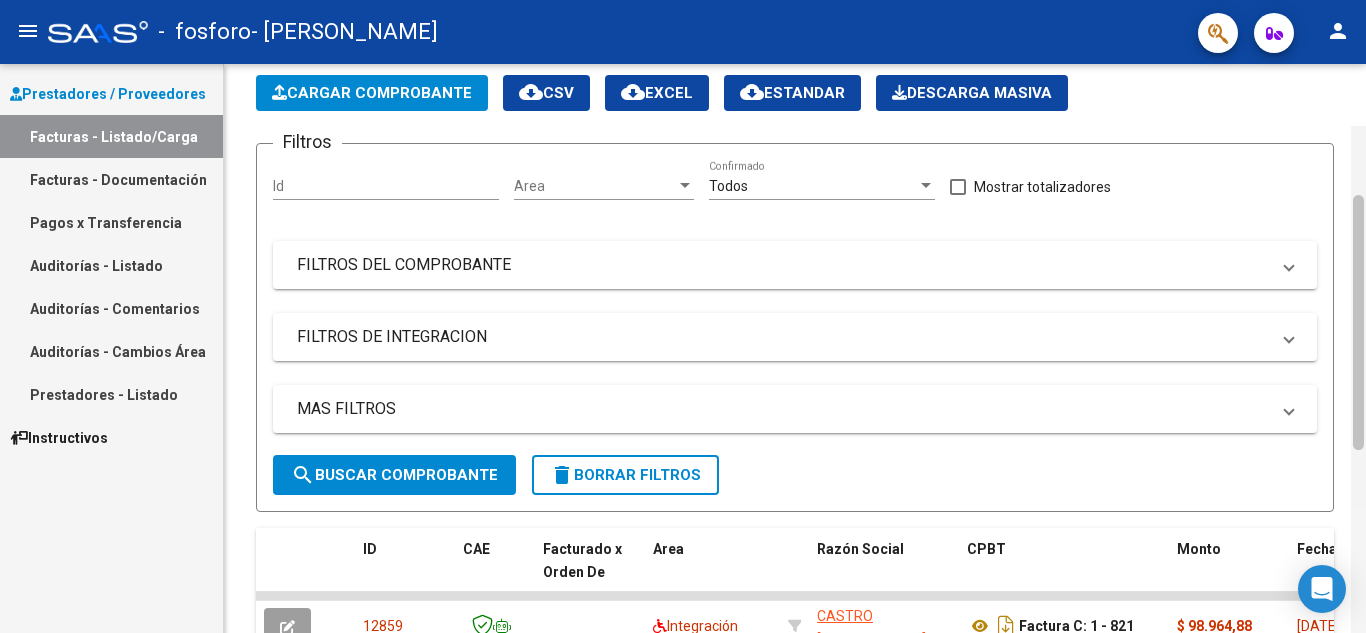 drag, startPoint x: 1362, startPoint y: 408, endPoint x: 1357, endPoint y: 135, distance: 273.04578 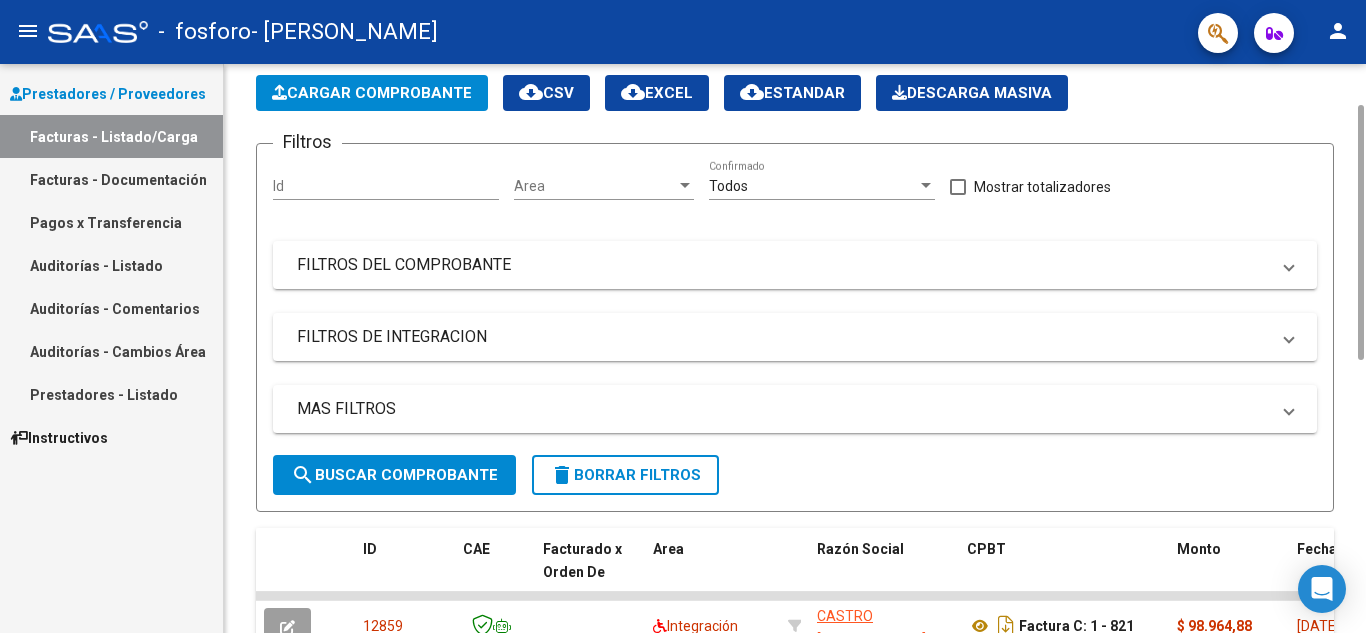 click on "Cargar Comprobante" 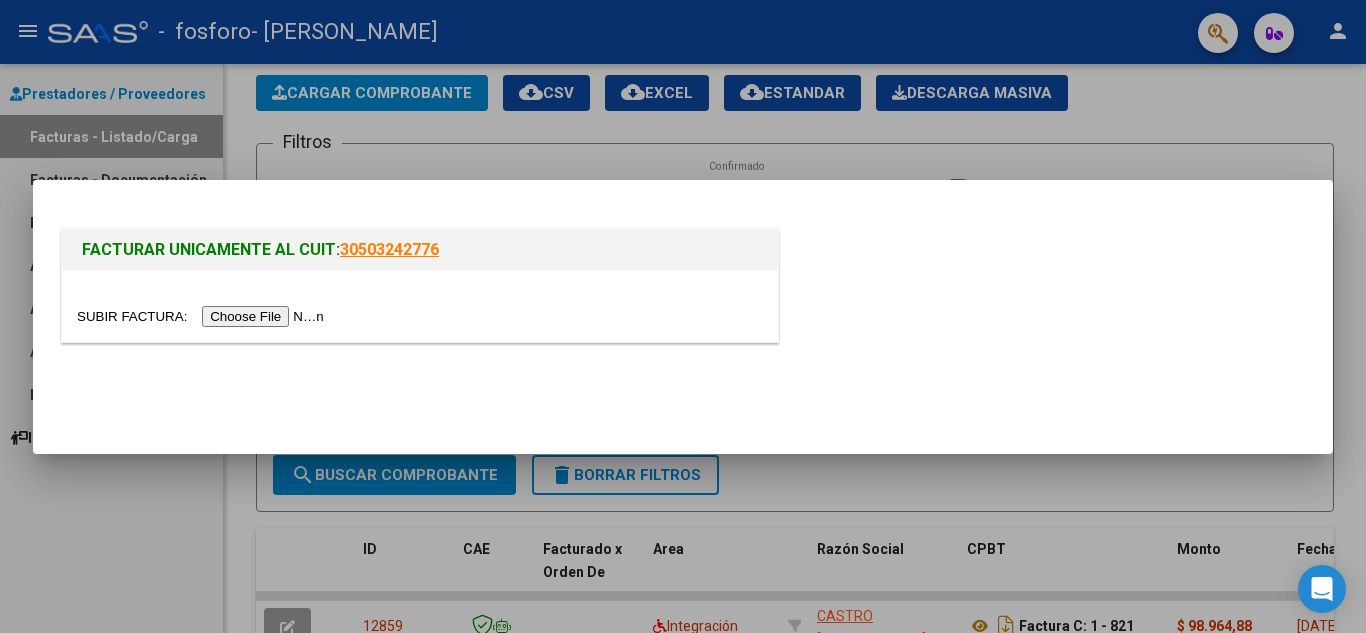 click at bounding box center [203, 316] 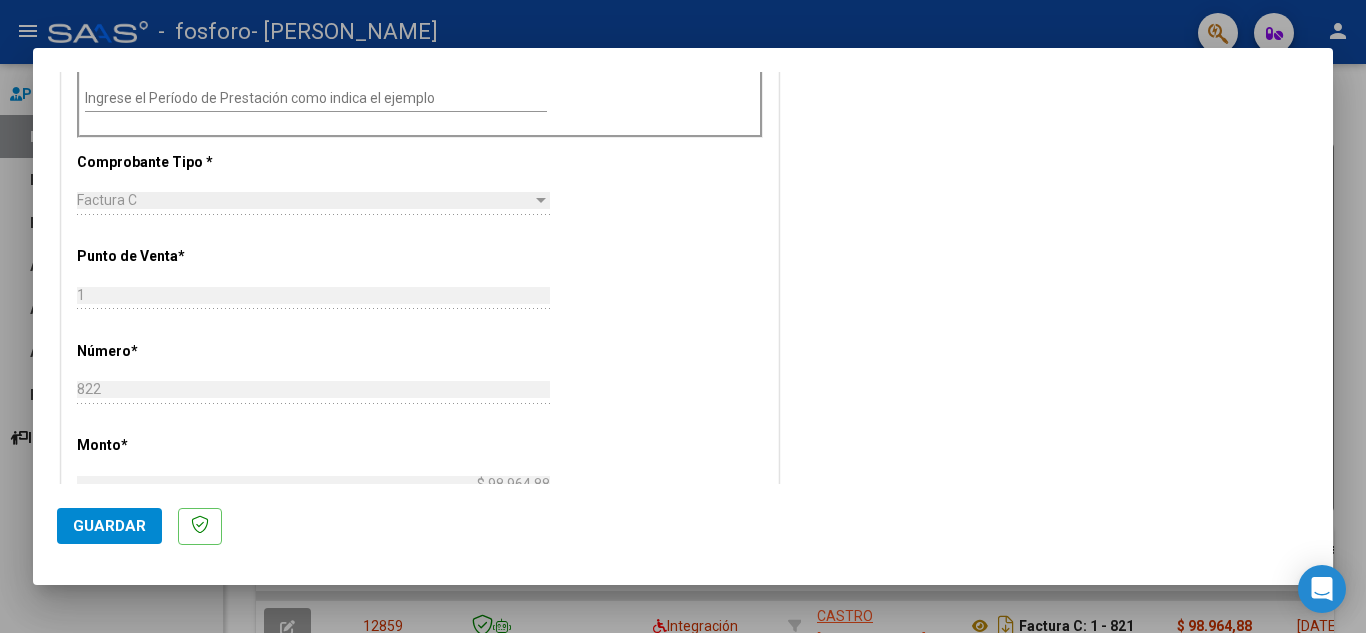 scroll, scrollTop: 672, scrollLeft: 0, axis: vertical 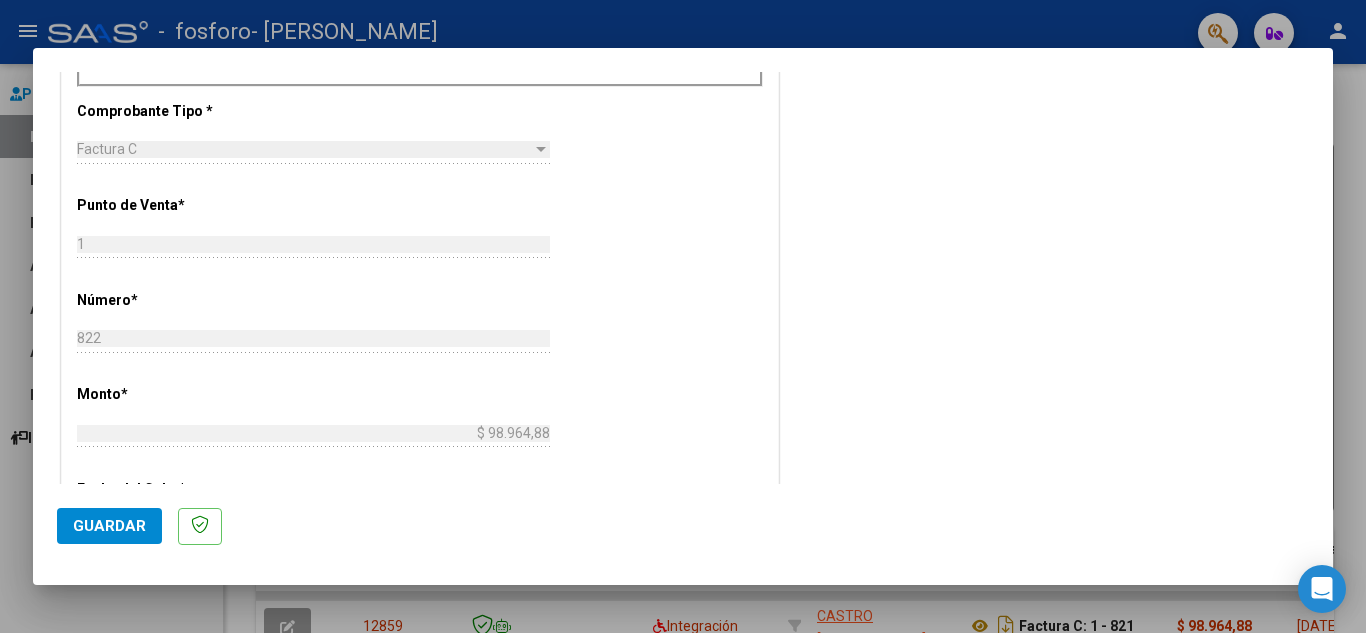 click on "Período de Prestación (Ej: 202305 para Mayo 2023    Ingrese el Período de Prestación como indica el ejemplo" at bounding box center (420, 20) 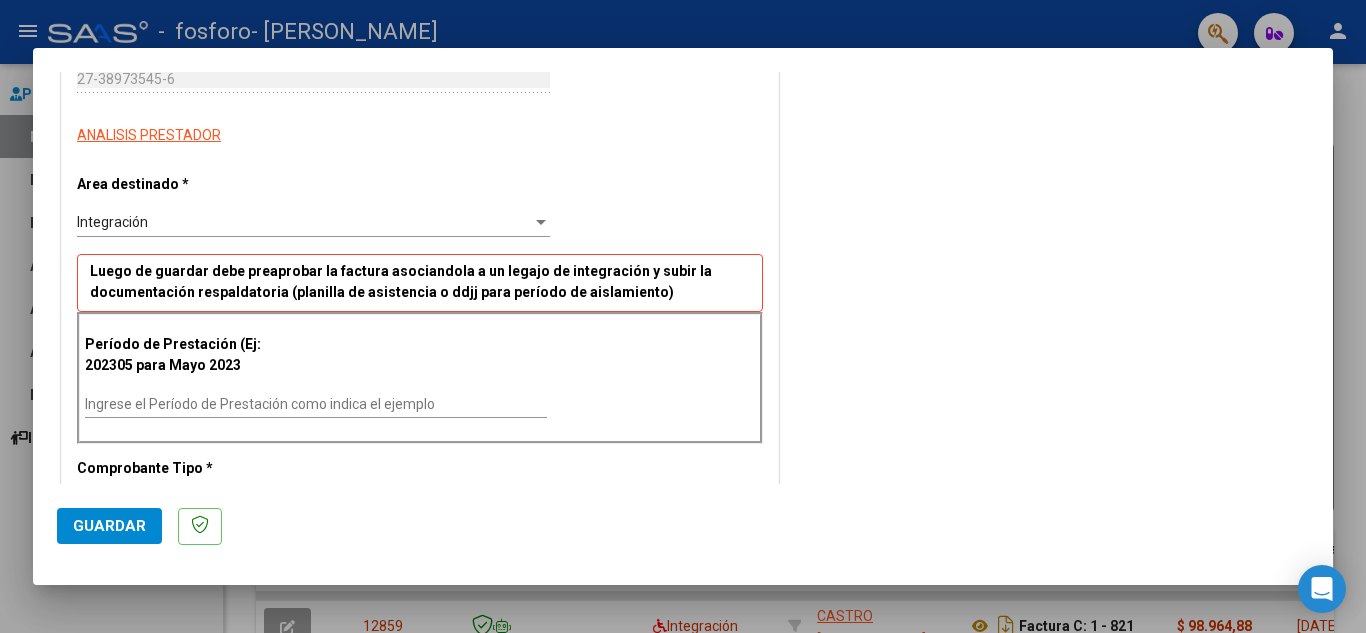 scroll, scrollTop: 328, scrollLeft: 0, axis: vertical 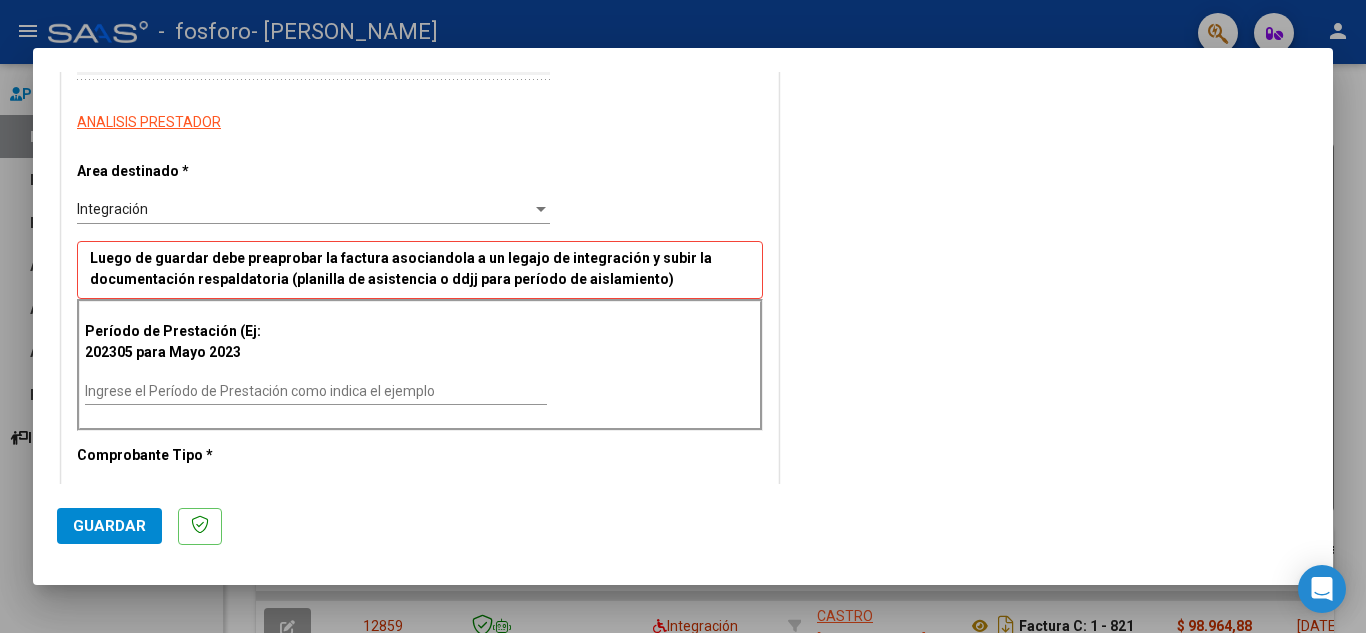 click on "Ingrese el Período de Prestación como indica el ejemplo" at bounding box center (316, 391) 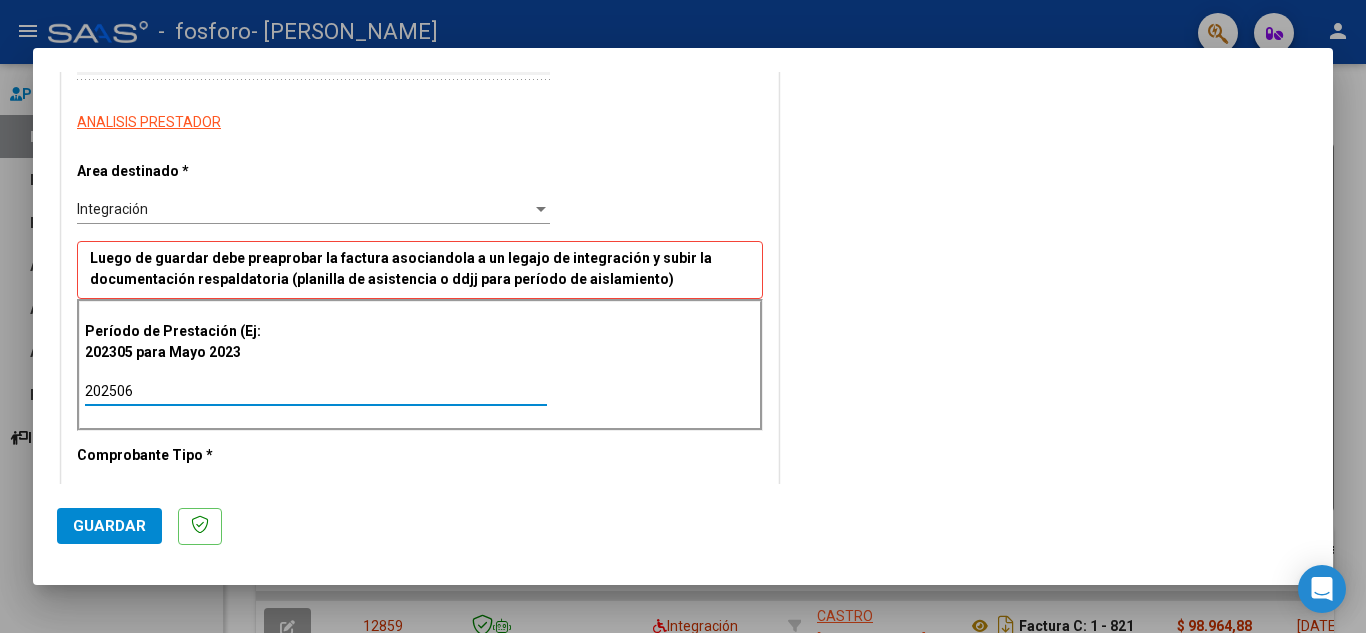 type on "202506" 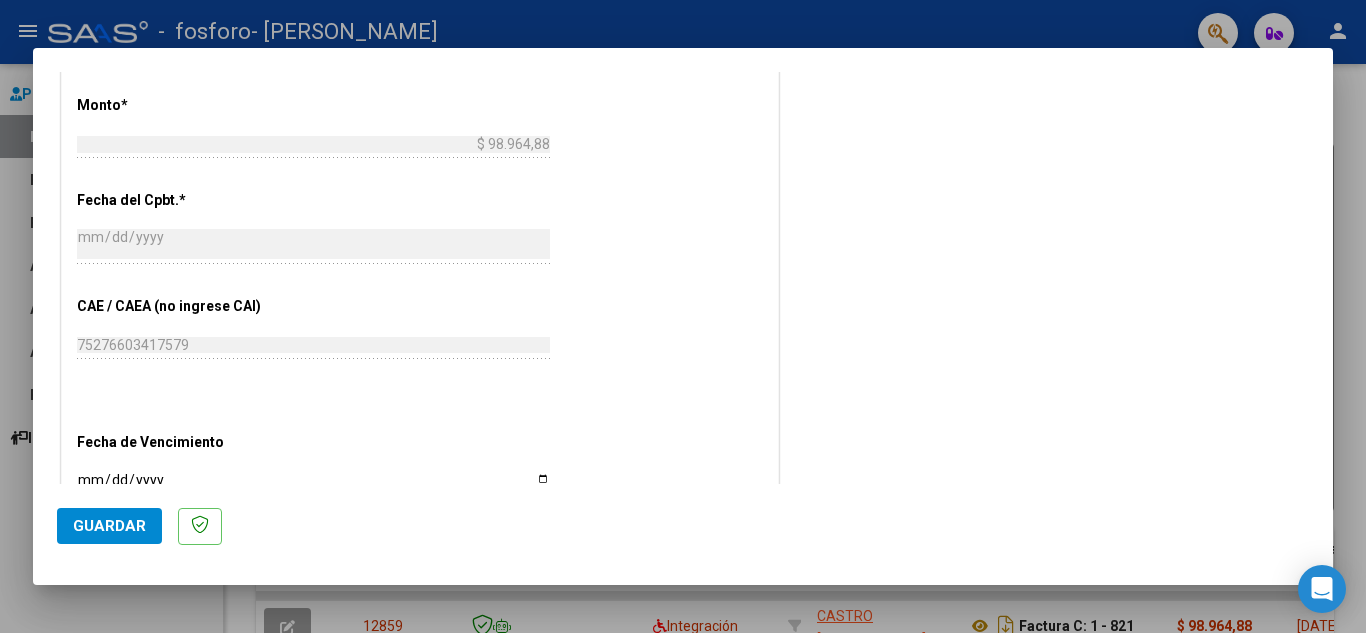 scroll, scrollTop: 1211, scrollLeft: 0, axis: vertical 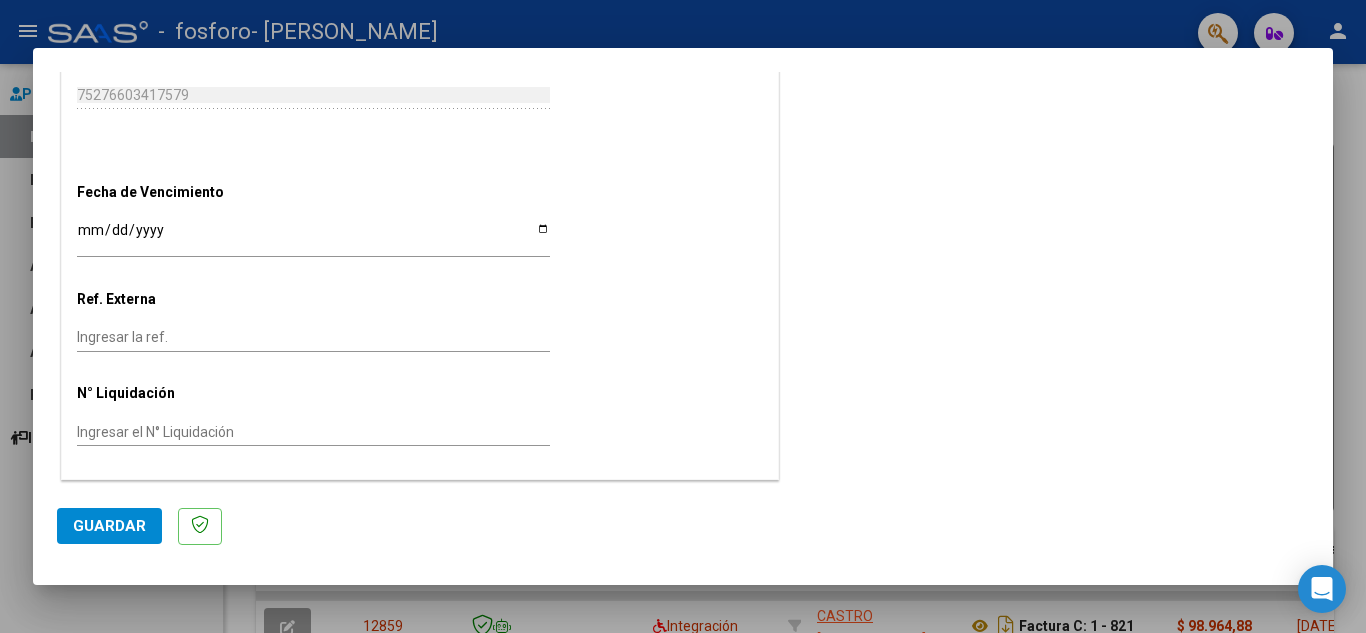 click on "Guardar" 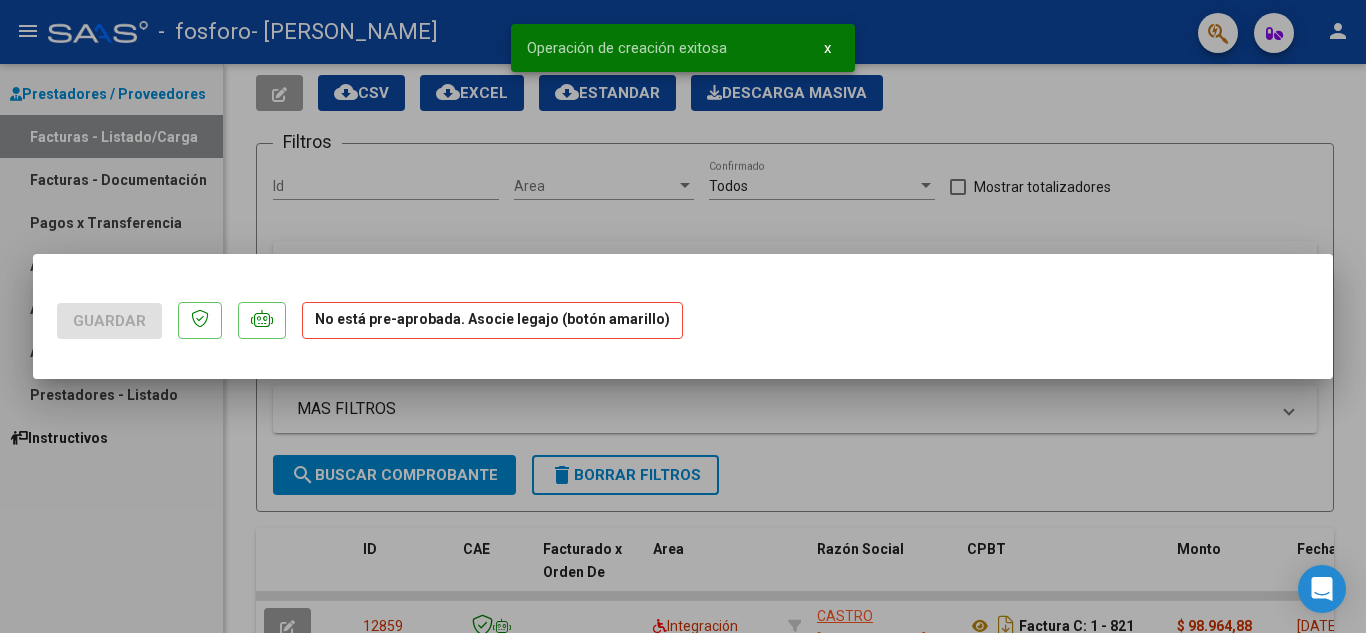 scroll, scrollTop: 0, scrollLeft: 0, axis: both 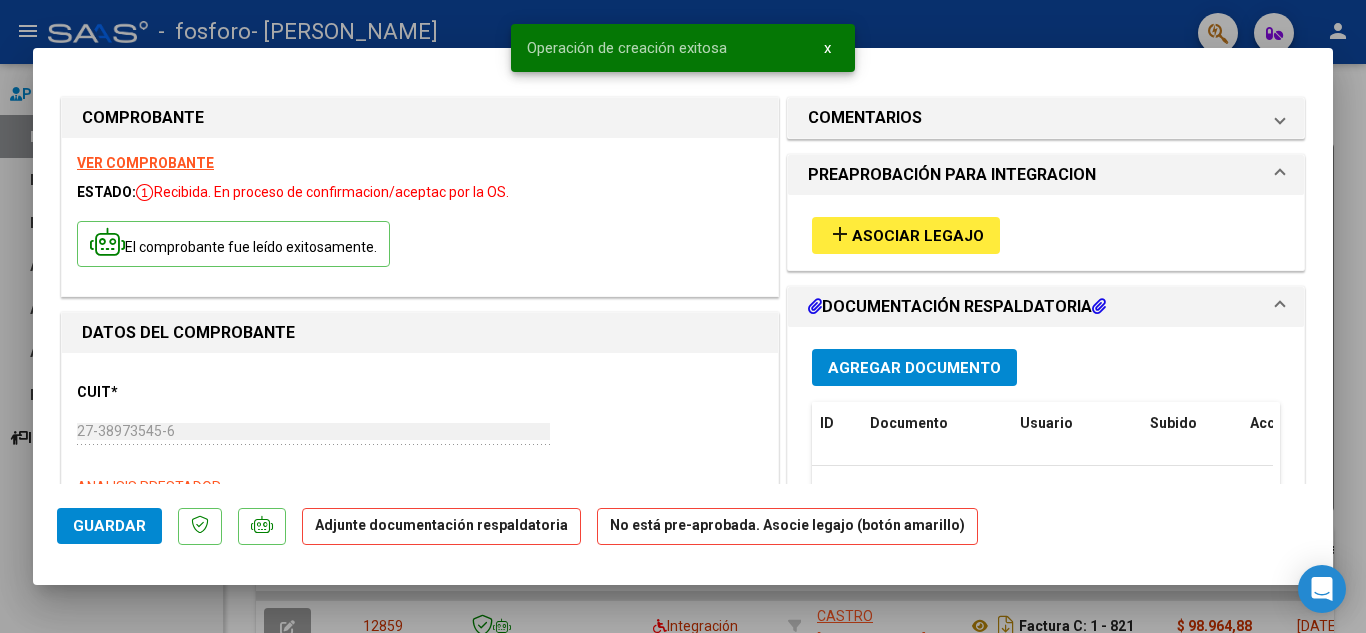 click on "Agregar Documento" at bounding box center (914, 368) 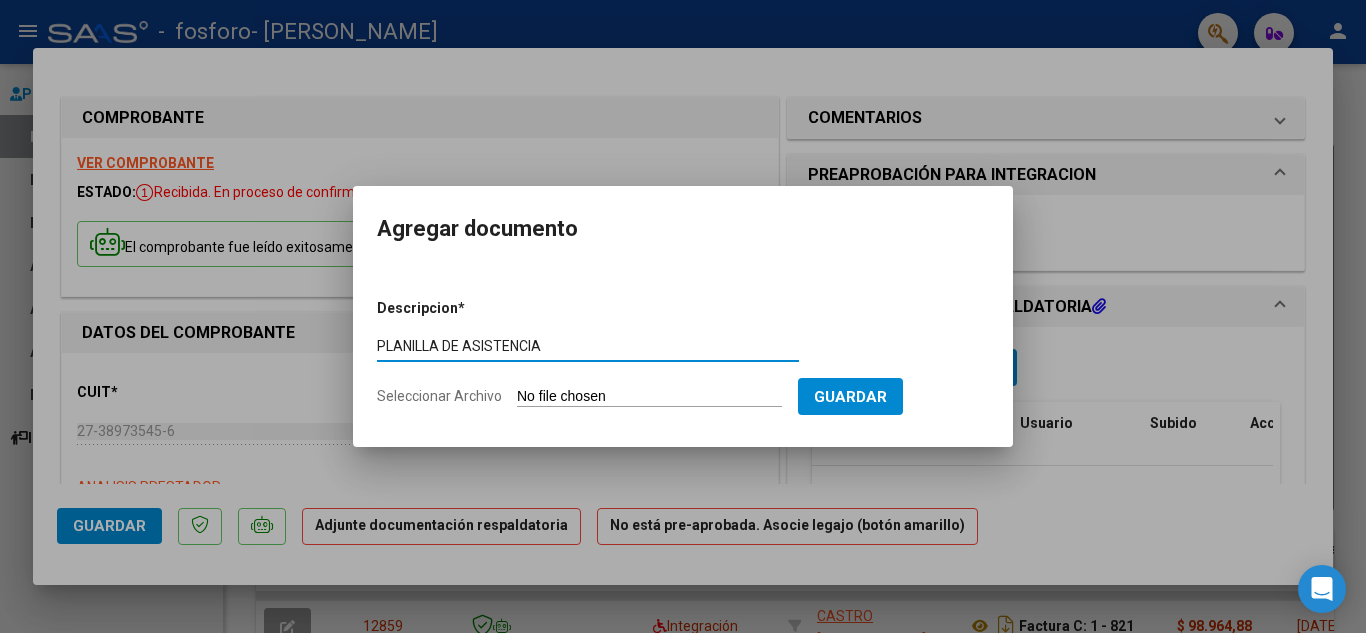 type on "PLANILLA DE ASISTENCIA" 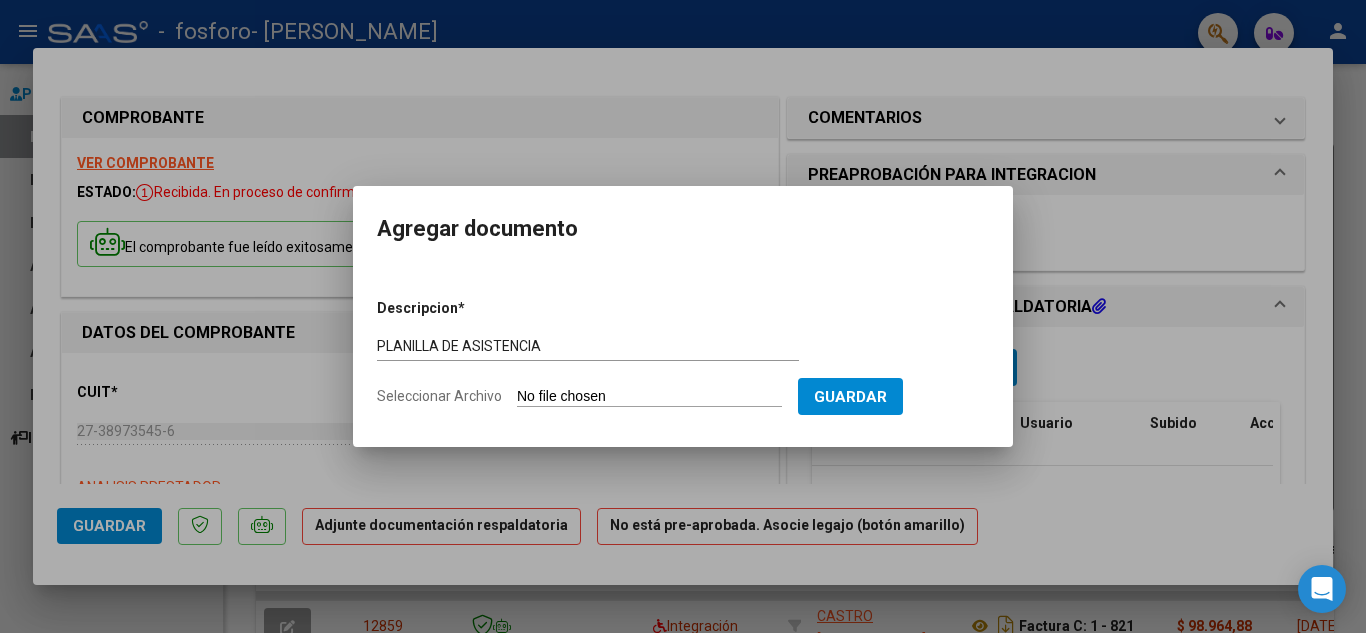 click on "Seleccionar Archivo" at bounding box center (649, 397) 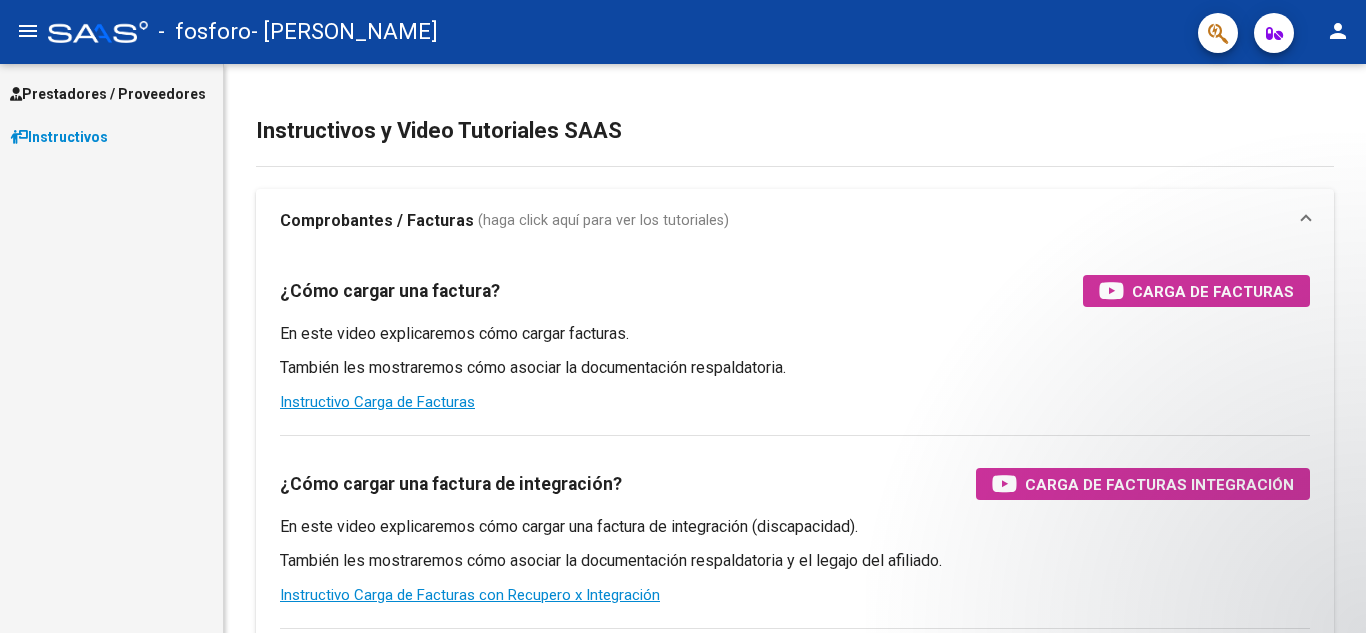 scroll, scrollTop: 0, scrollLeft: 0, axis: both 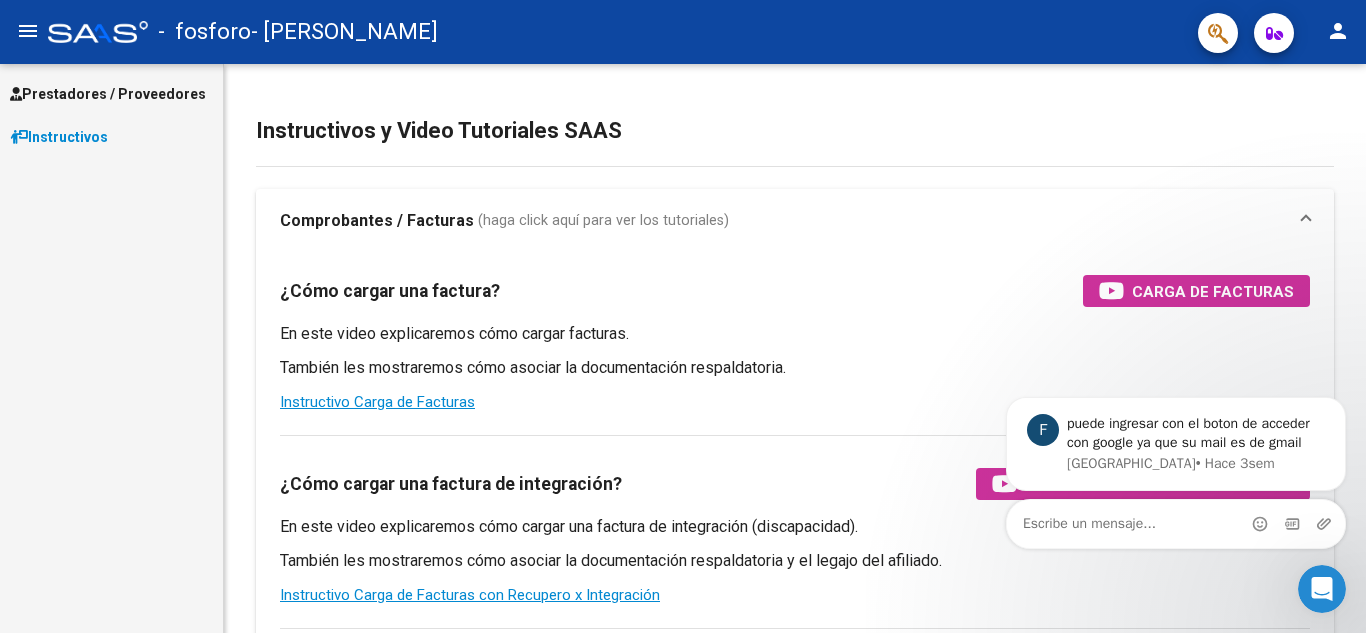 click on "Prestadores / Proveedores" at bounding box center [108, 94] 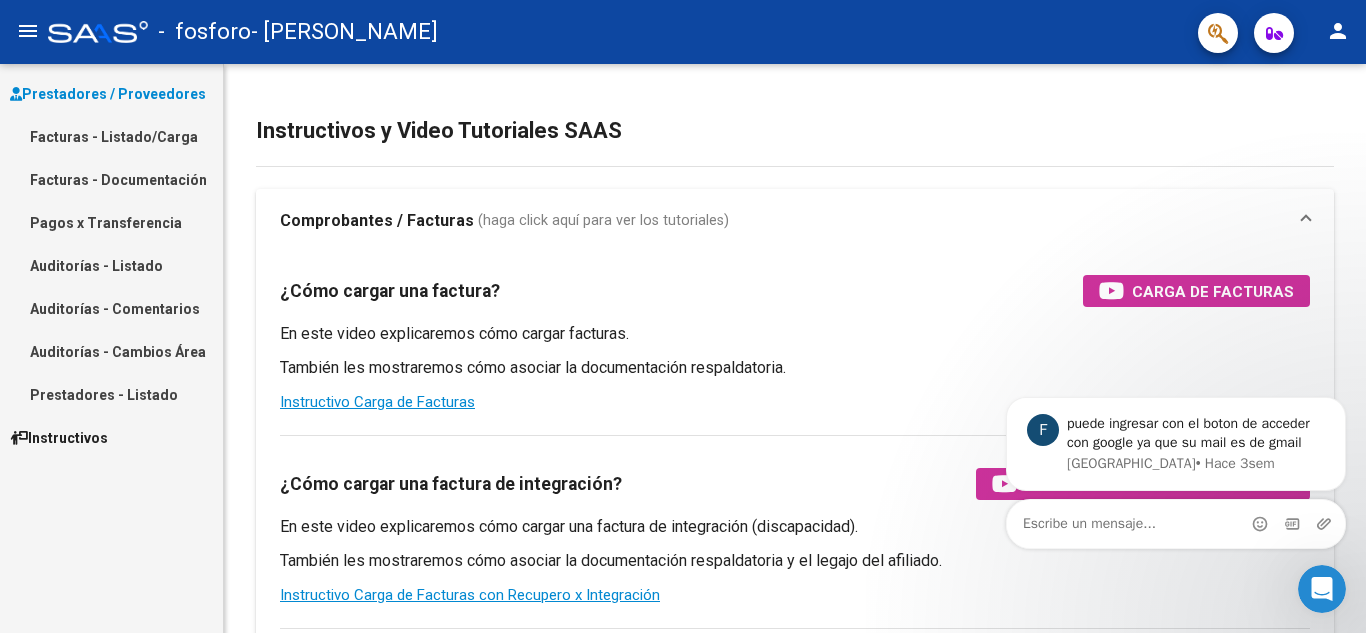 click on "Facturas - Listado/Carga" at bounding box center [111, 136] 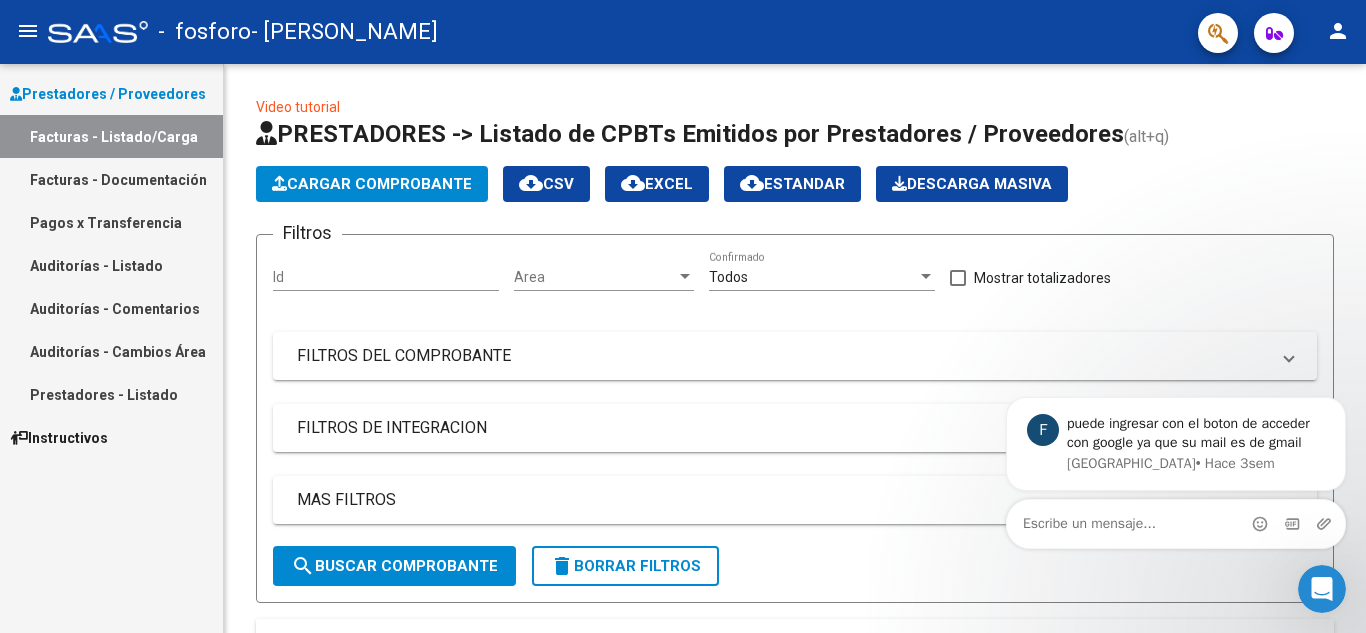 scroll, scrollTop: 569, scrollLeft: 0, axis: vertical 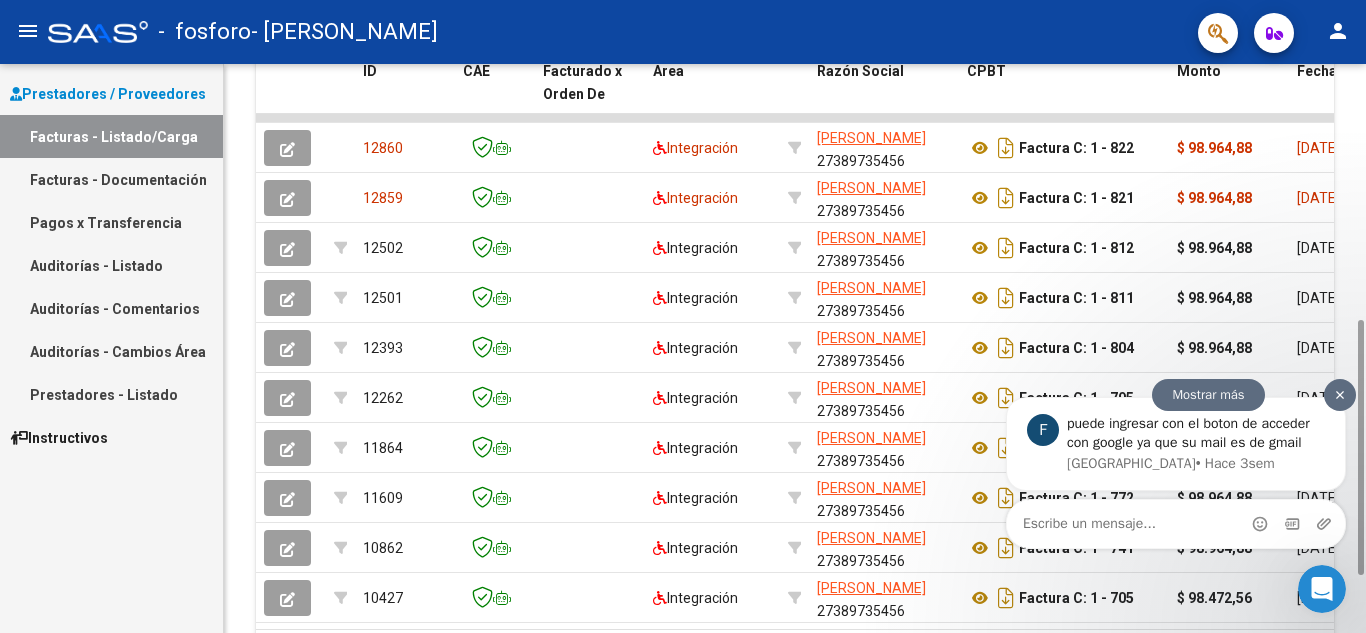drag, startPoint x: 2361, startPoint y: 629, endPoint x: 1330, endPoint y: 453, distance: 1045.9144 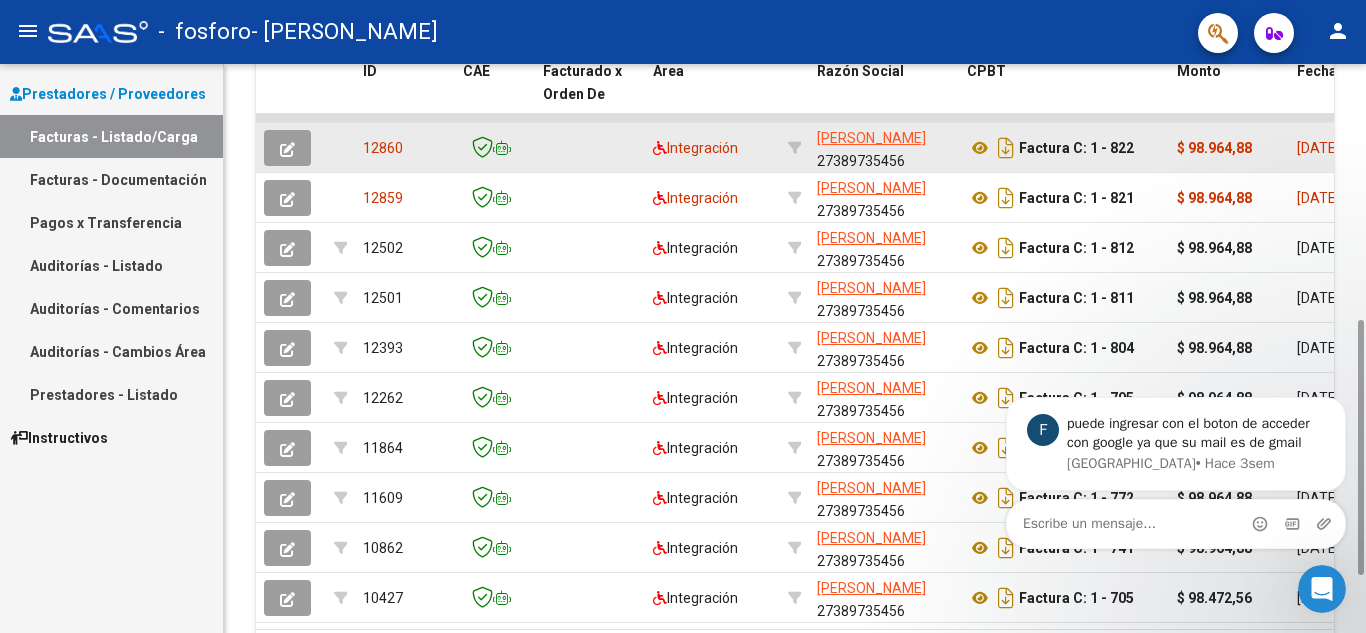 click 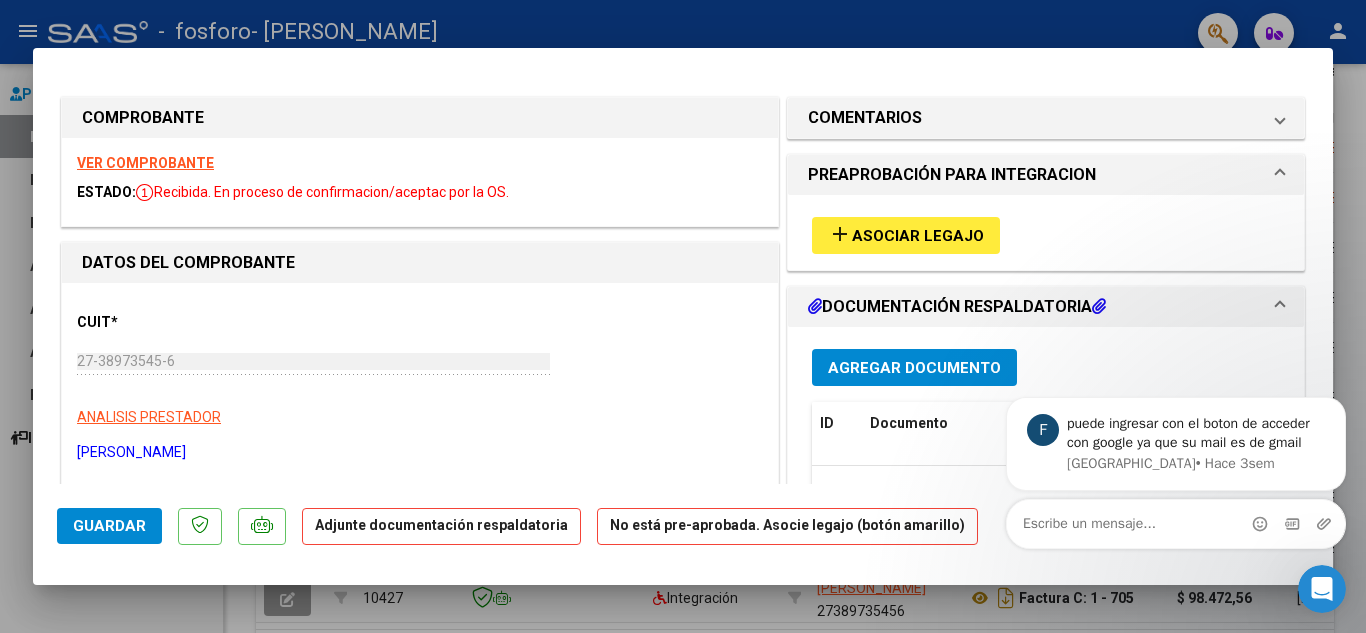 click on "Agregar Documento" at bounding box center (914, 368) 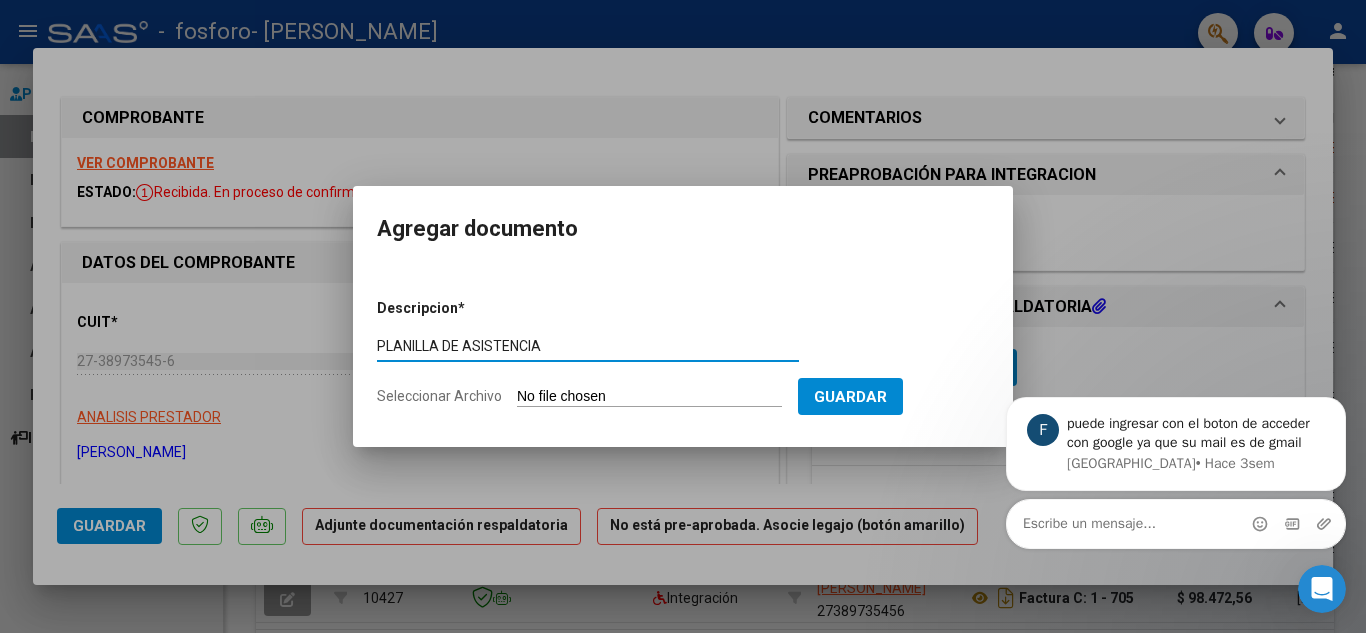 type on "PLANILLA DE ASISTENCIA" 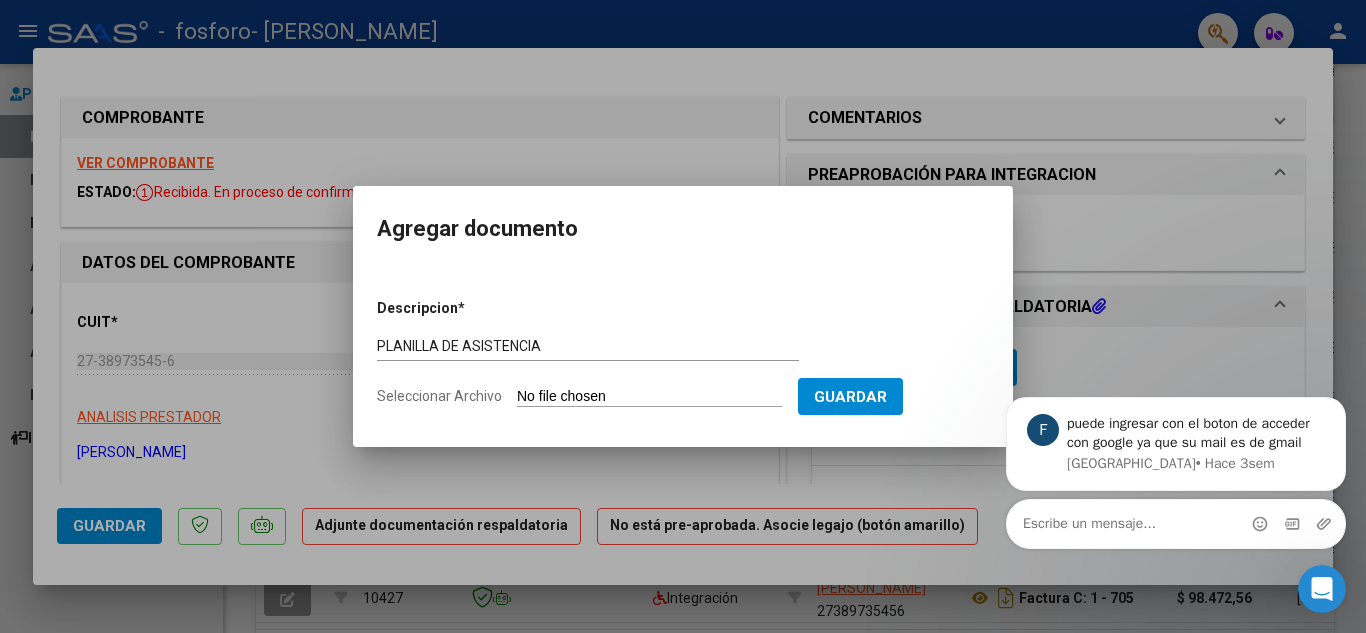 type on "C:\fakepath\LAUTARO  MAMANI - JUNIO.jpeg" 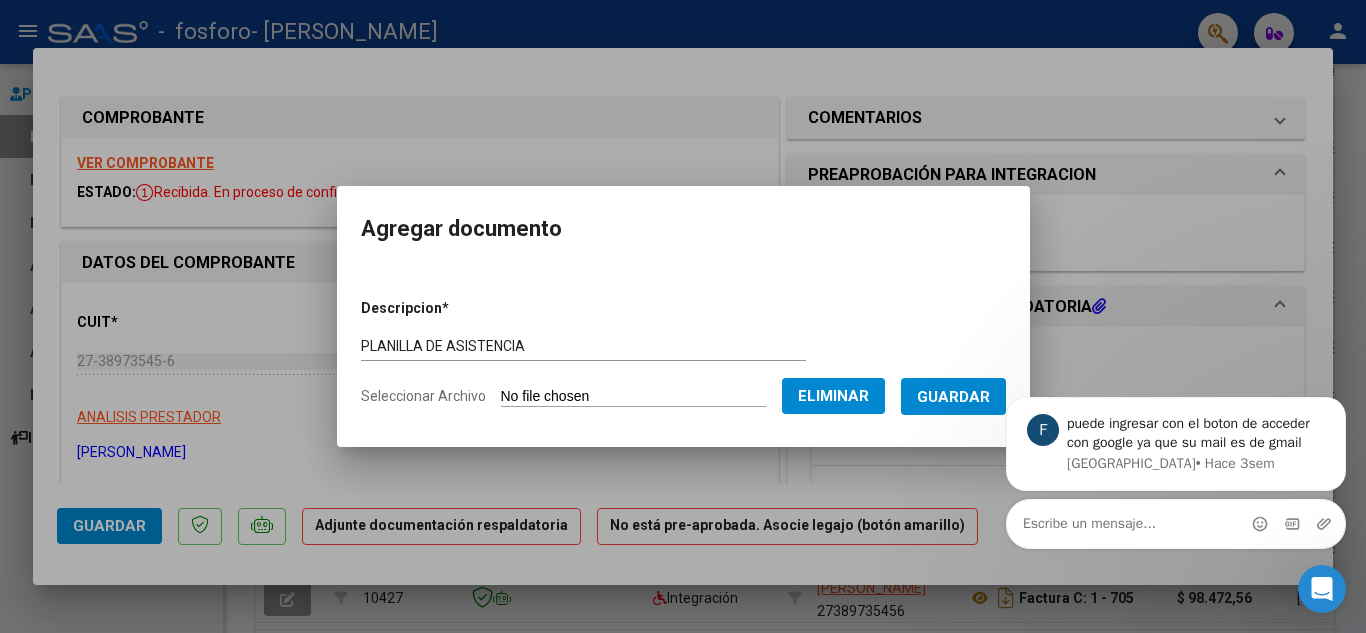 click on "Guardar" at bounding box center [953, 397] 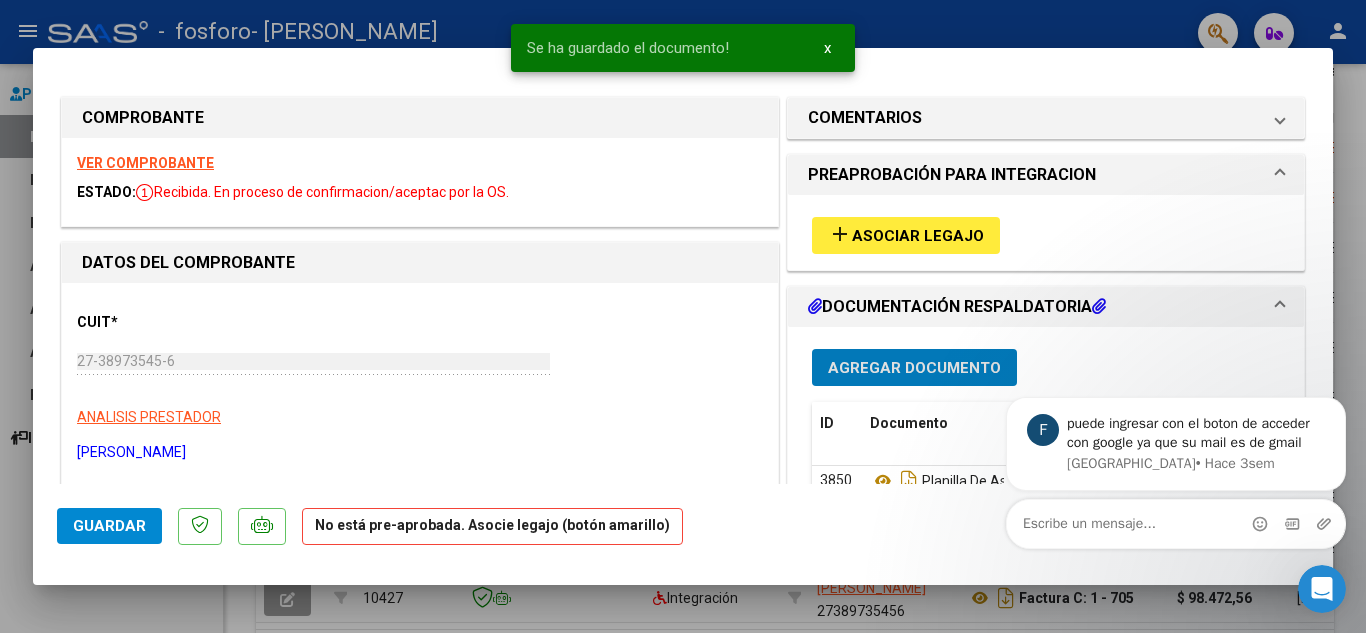 click on "Guardar" 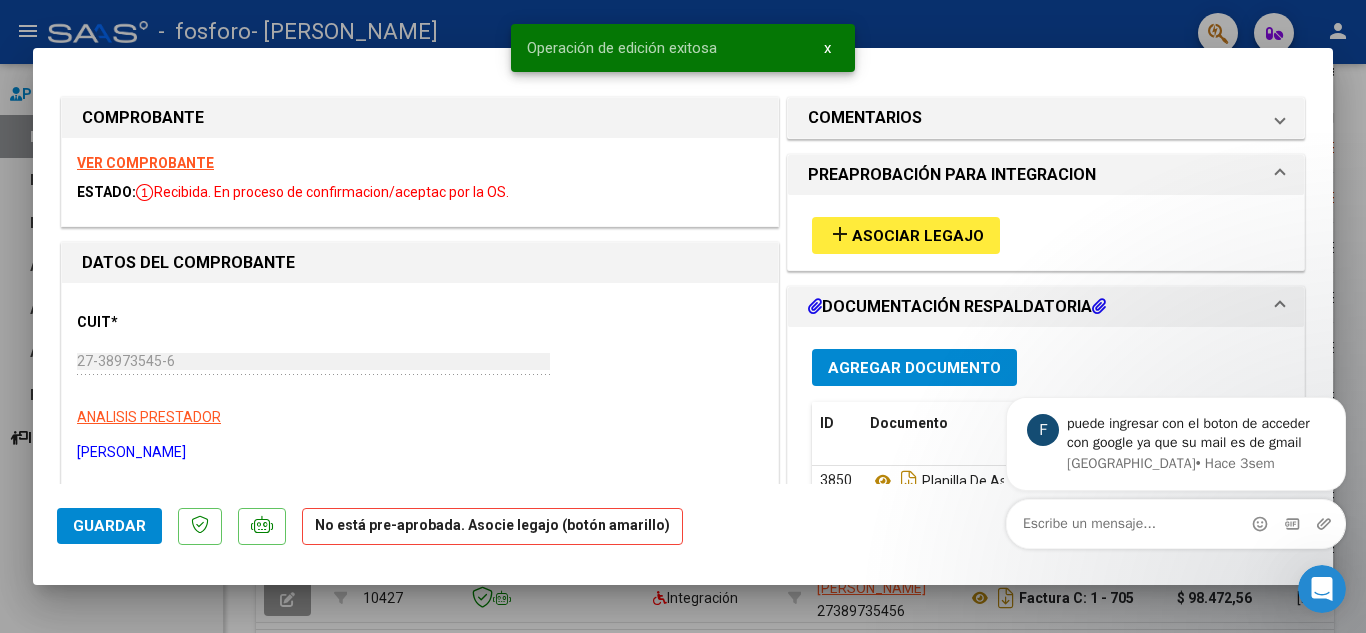 click on "x" at bounding box center (827, 48) 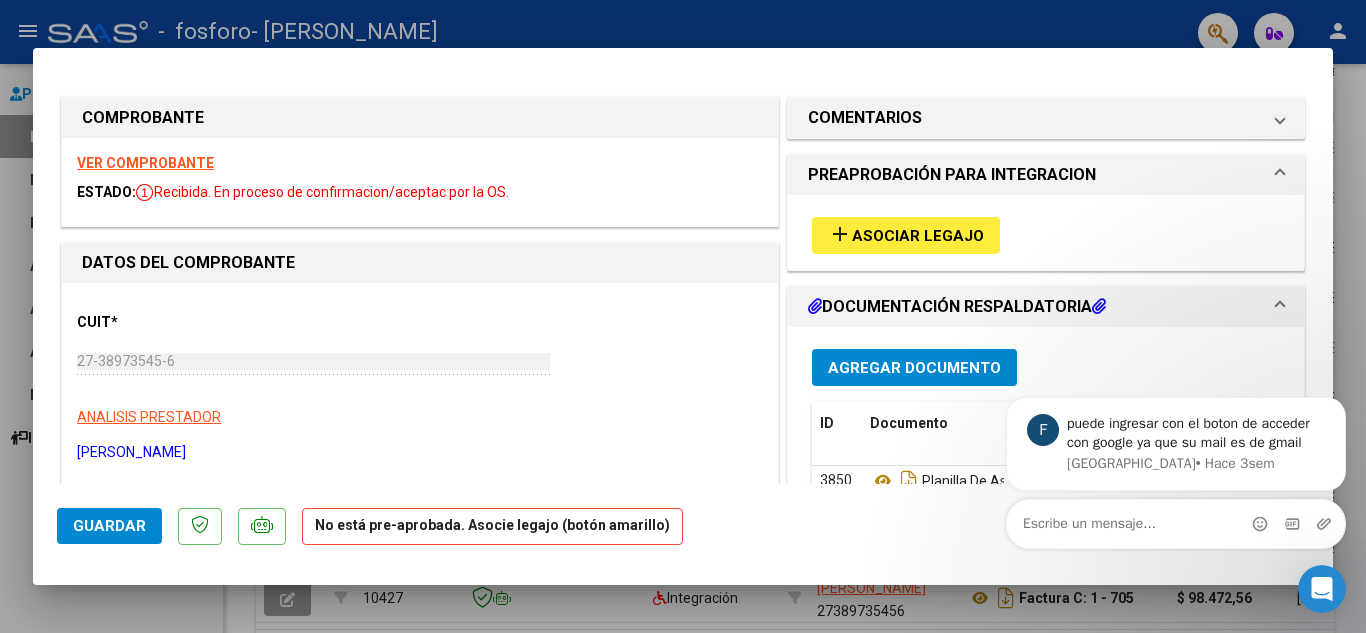 type 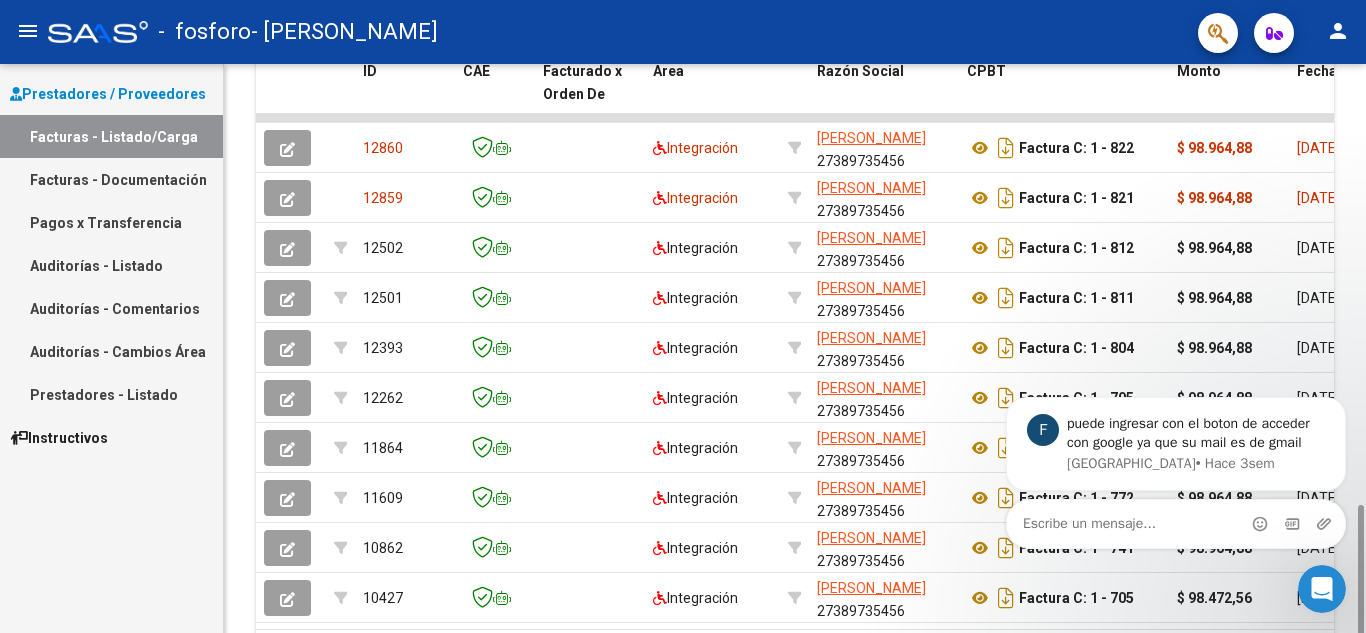 scroll, scrollTop: 696, scrollLeft: 0, axis: vertical 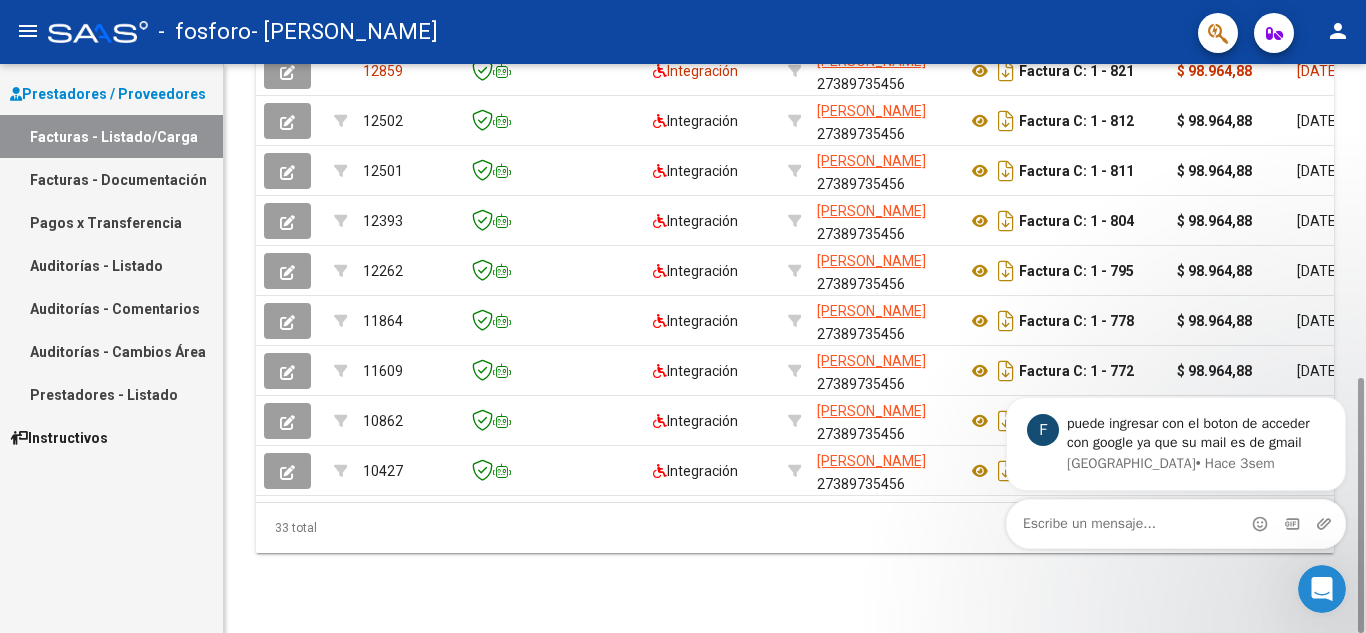 drag, startPoint x: 1365, startPoint y: 345, endPoint x: 1365, endPoint y: -2, distance: 347 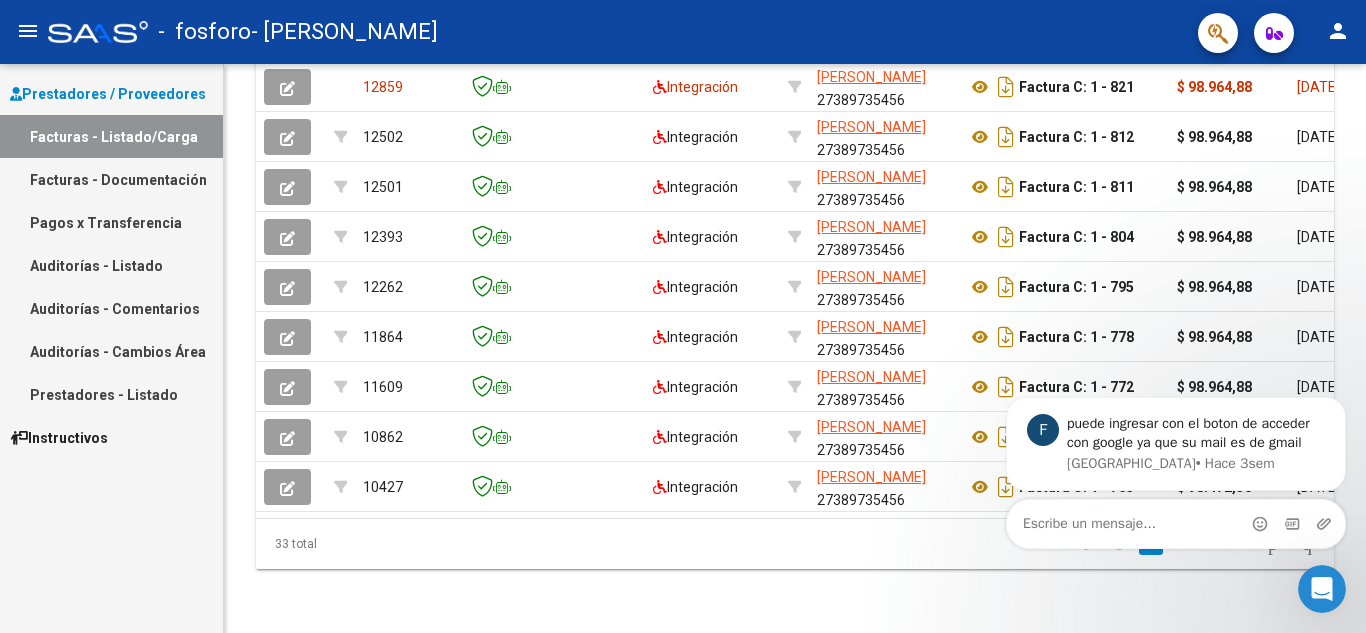 drag, startPoint x: 1362, startPoint y: 388, endPoint x: 1344, endPoint y: 99, distance: 289.56 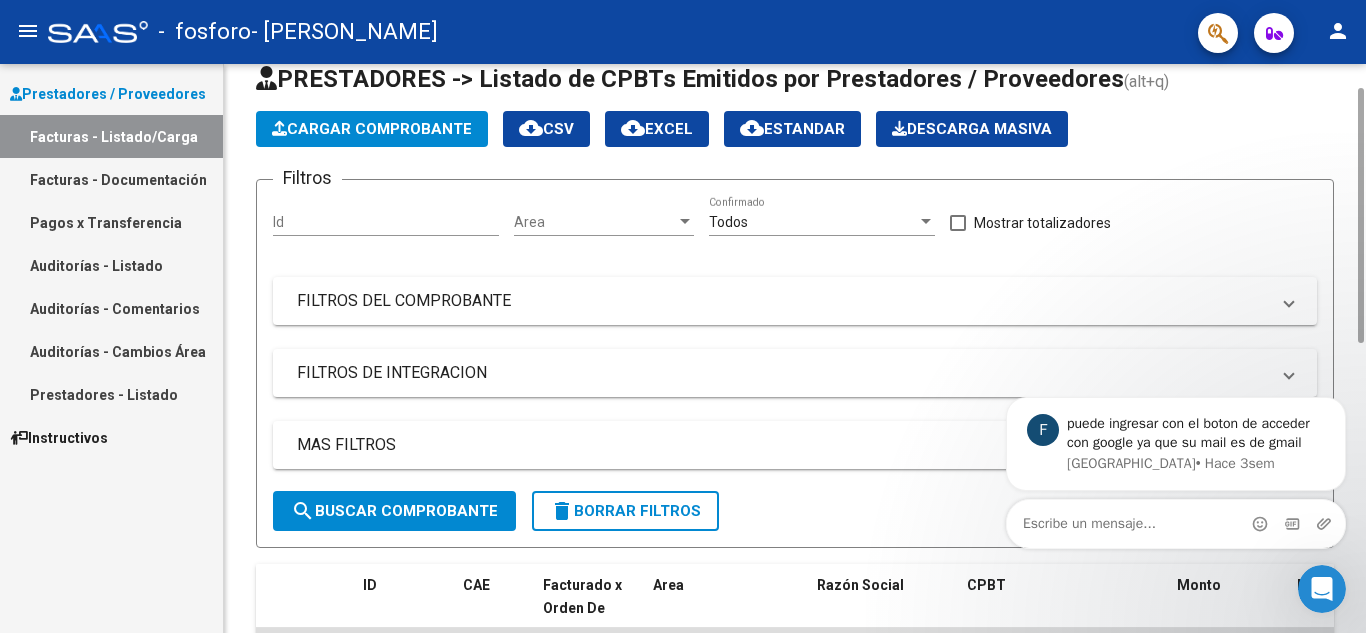 click on "Video tutorial   PRESTADORES -> Listado de CPBTs Emitidos por Prestadores / Proveedores (alt+q)   Cargar Comprobante
cloud_download  CSV  cloud_download  EXCEL  cloud_download  Estandar   Descarga Masiva
Filtros Id Area Area Todos  Confirmado   Mostrar totalizadores   FILTROS DEL COMPROBANTE  Comprobante Tipo Comprobante Tipo Start date – Fec. Comprobante Desde / Hasta Días Emisión Desde(cant. días) Días Emisión Hasta(cant. días) CUIT / Razón Social Pto. Venta Nro. Comprobante Código SSS CAE Válido CAE Válido Todos  Cargado Módulo Hosp. Todos  Tiene facturacion Apócrifa Hospital Refes  FILTROS DE INTEGRACION  Período De Prestación Campos del Archivo de Rendición Devuelto x SSS (dr_envio) Todos  Rendido x SSS (dr_envio) Tipo de Registro Tipo de Registro Período Presentación Período Presentación Campos del Legajo Asociado (preaprobación) Afiliado Legajo (cuil/nombre) Todos  Solo facturas preaprobadas  MAS FILTROS  Todos  Con Doc. Respaldatoria Todos  Con Trazabilidad Todos  Auditoría" 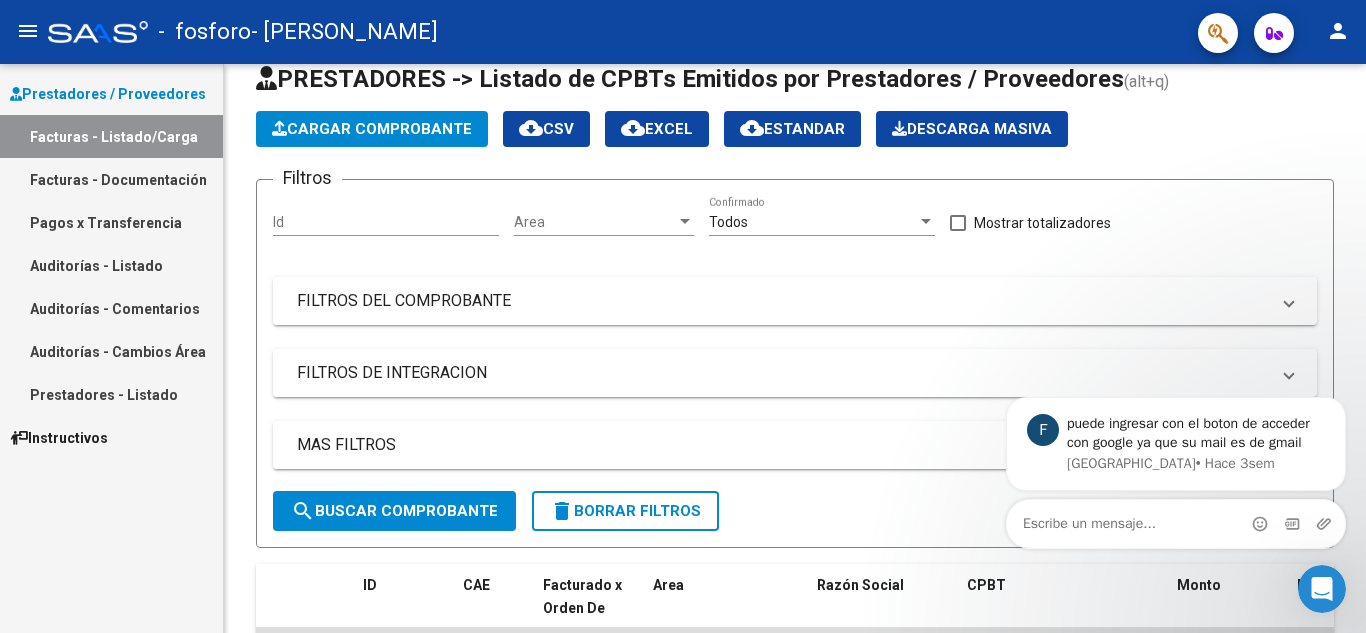 scroll, scrollTop: 624, scrollLeft: 0, axis: vertical 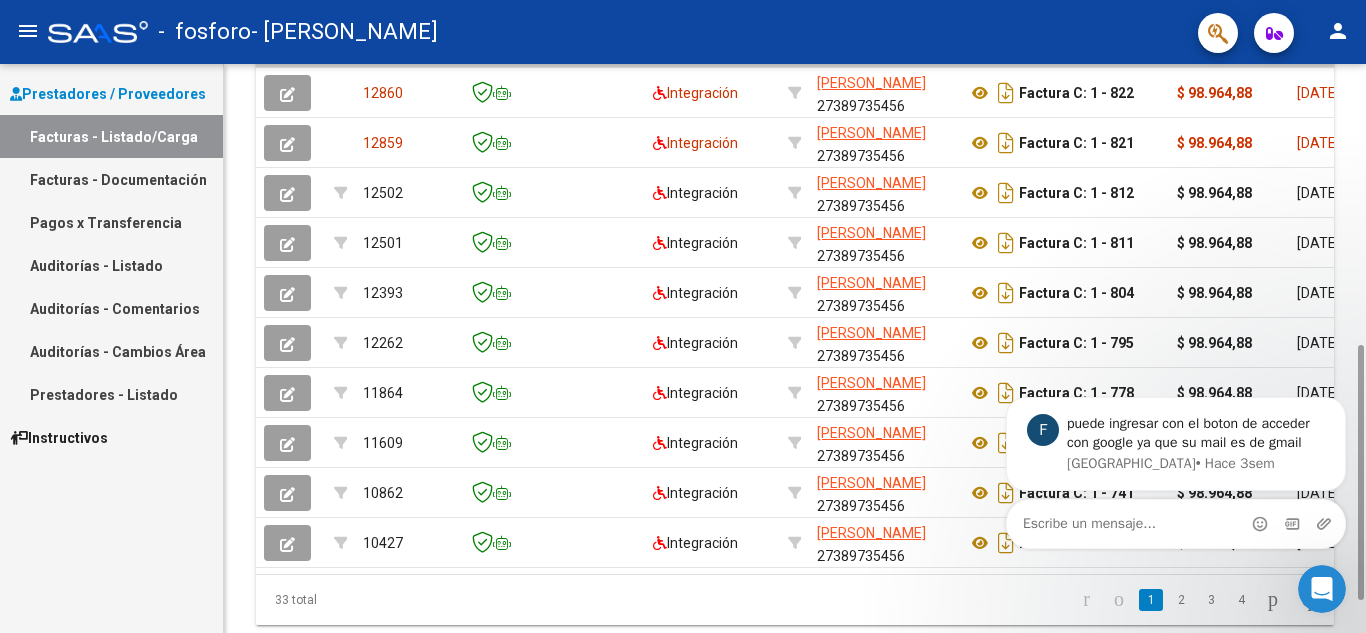 drag, startPoint x: 1365, startPoint y: 153, endPoint x: 1350, endPoint y: 87, distance: 67.68308 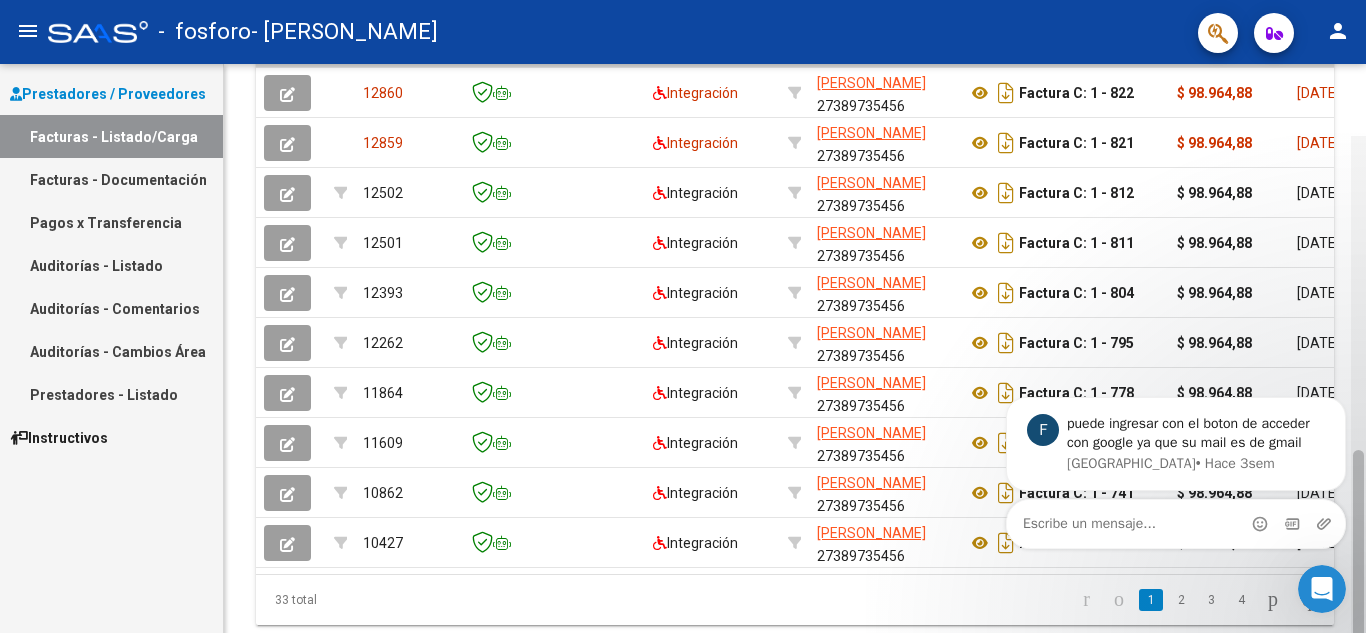 scroll, scrollTop: 696, scrollLeft: 0, axis: vertical 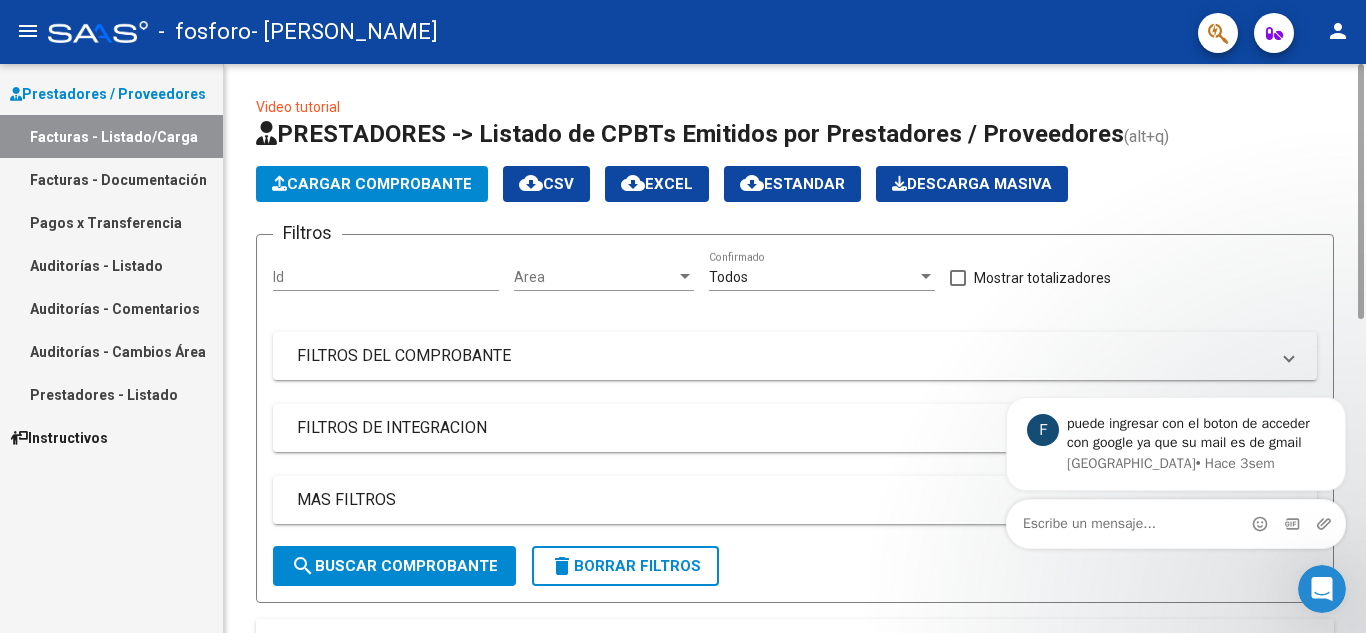 drag, startPoint x: 1356, startPoint y: 392, endPoint x: 1359, endPoint y: 19, distance: 373.01205 